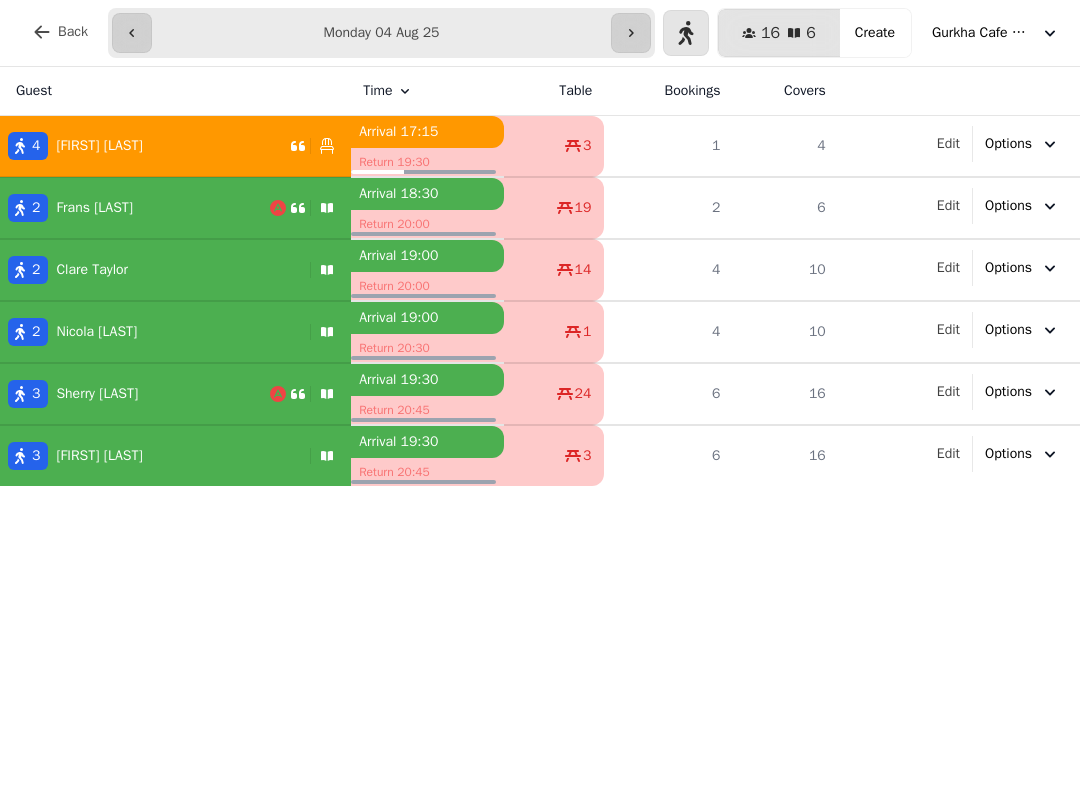 select on "**********" 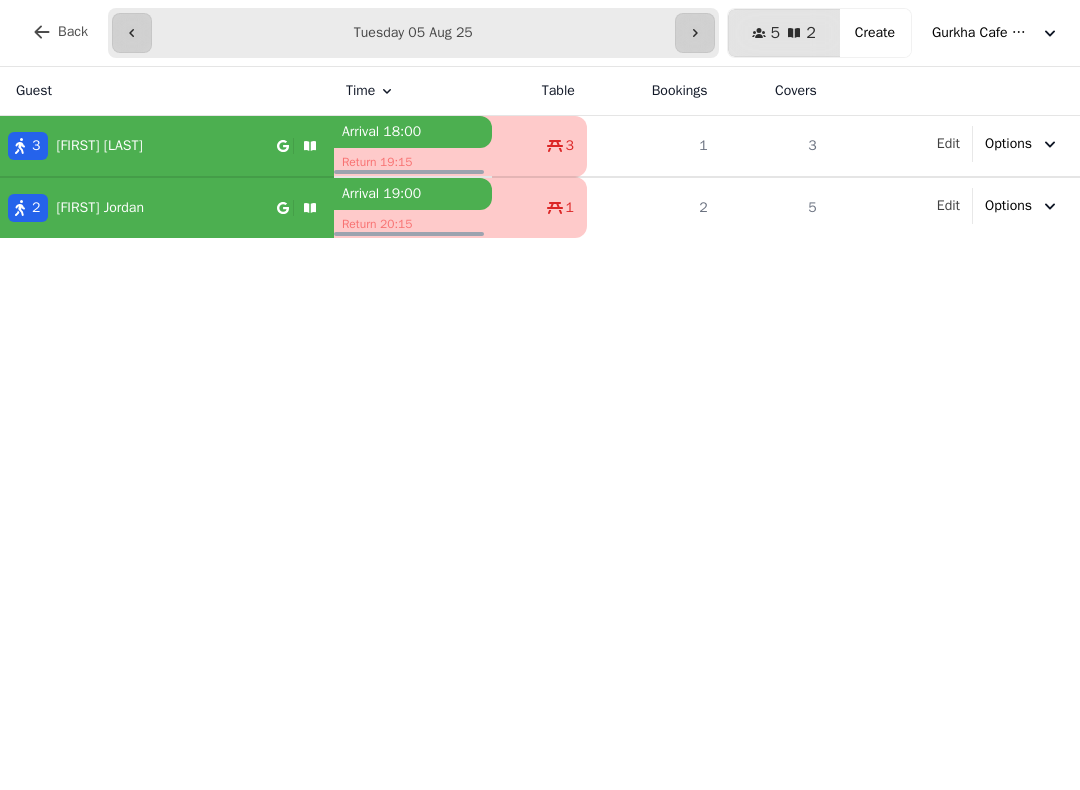 click at bounding box center [695, 33] 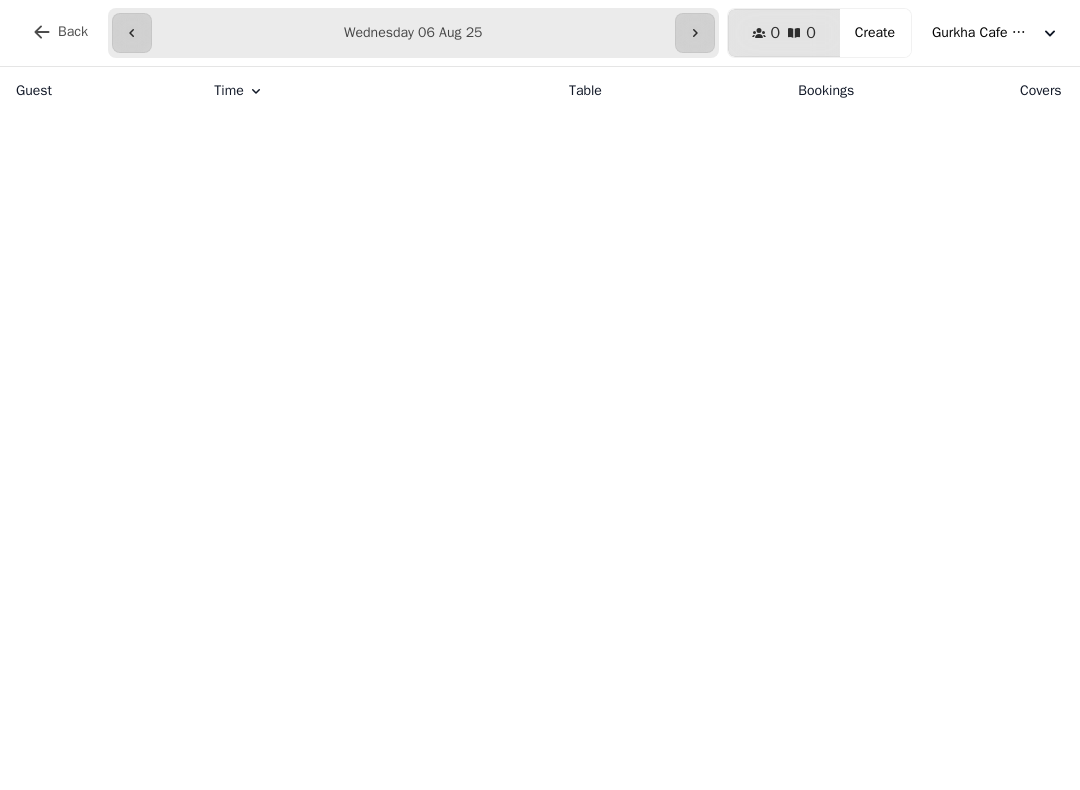 click at bounding box center (695, 33) 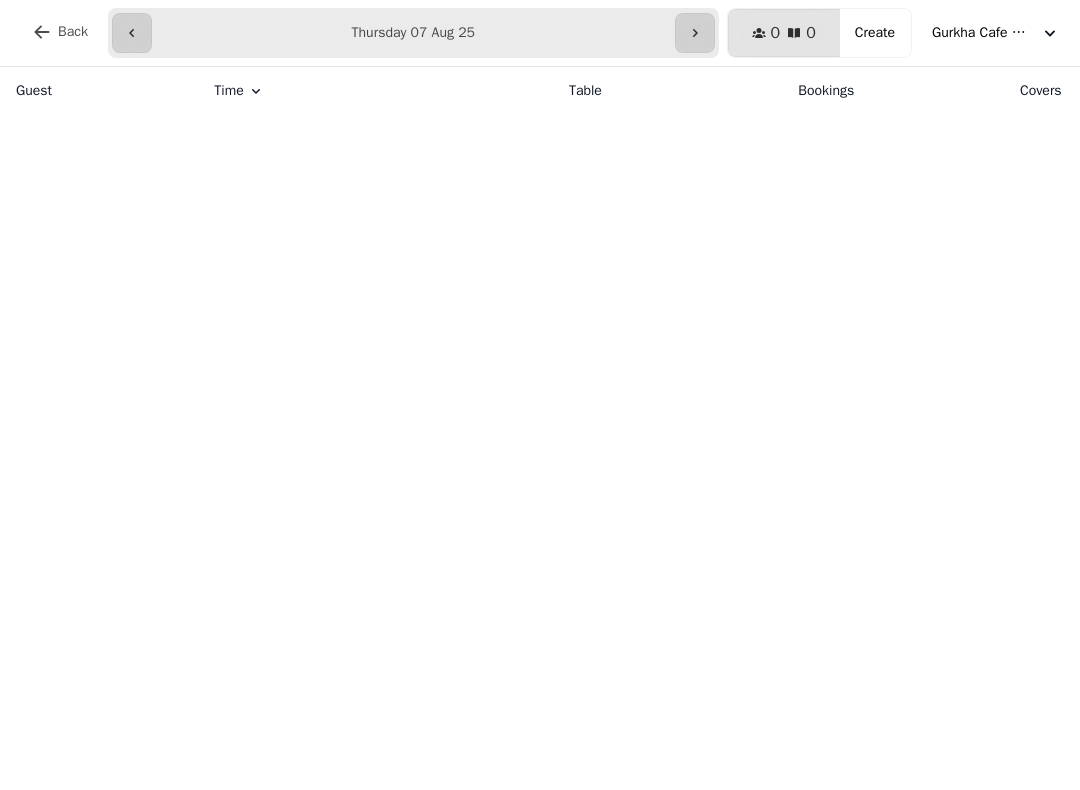 click at bounding box center (695, 33) 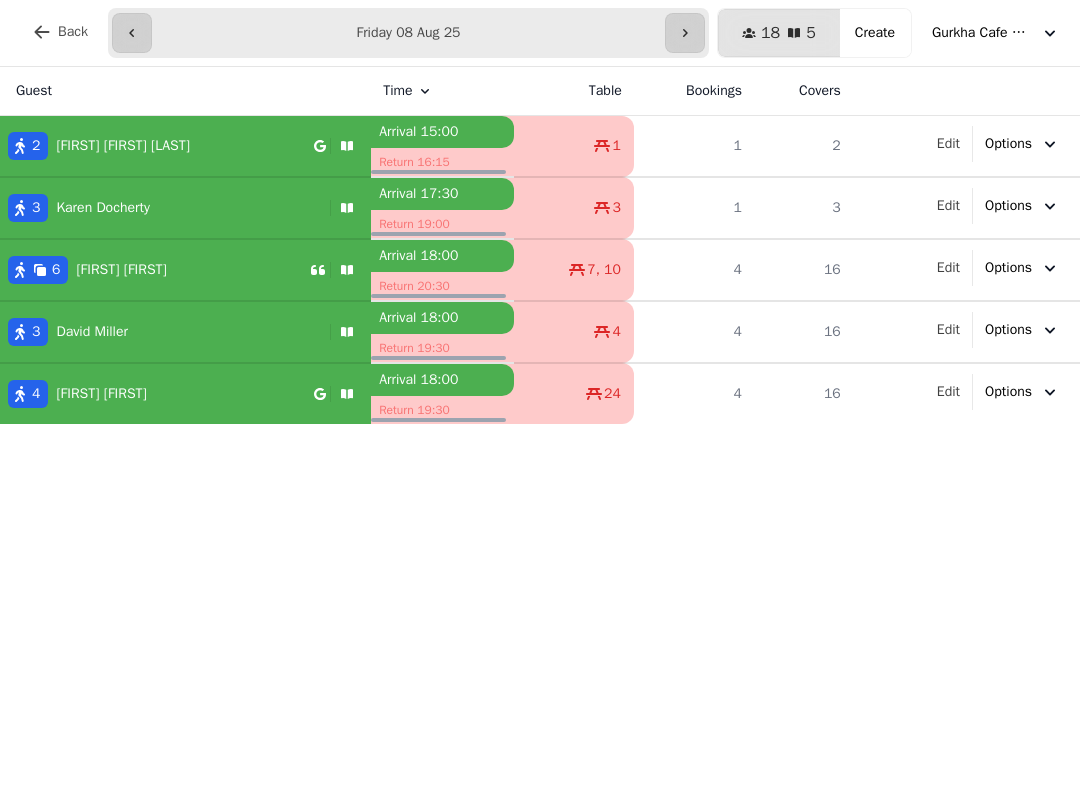 click at bounding box center (685, 33) 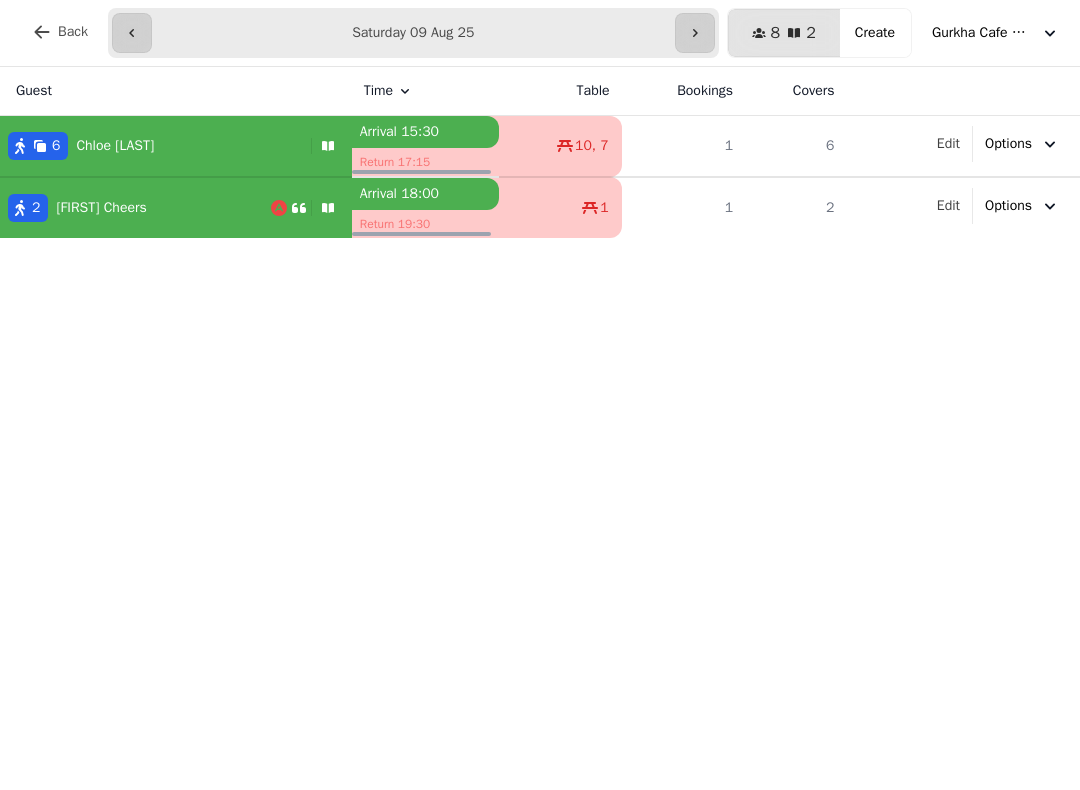 click at bounding box center (695, 33) 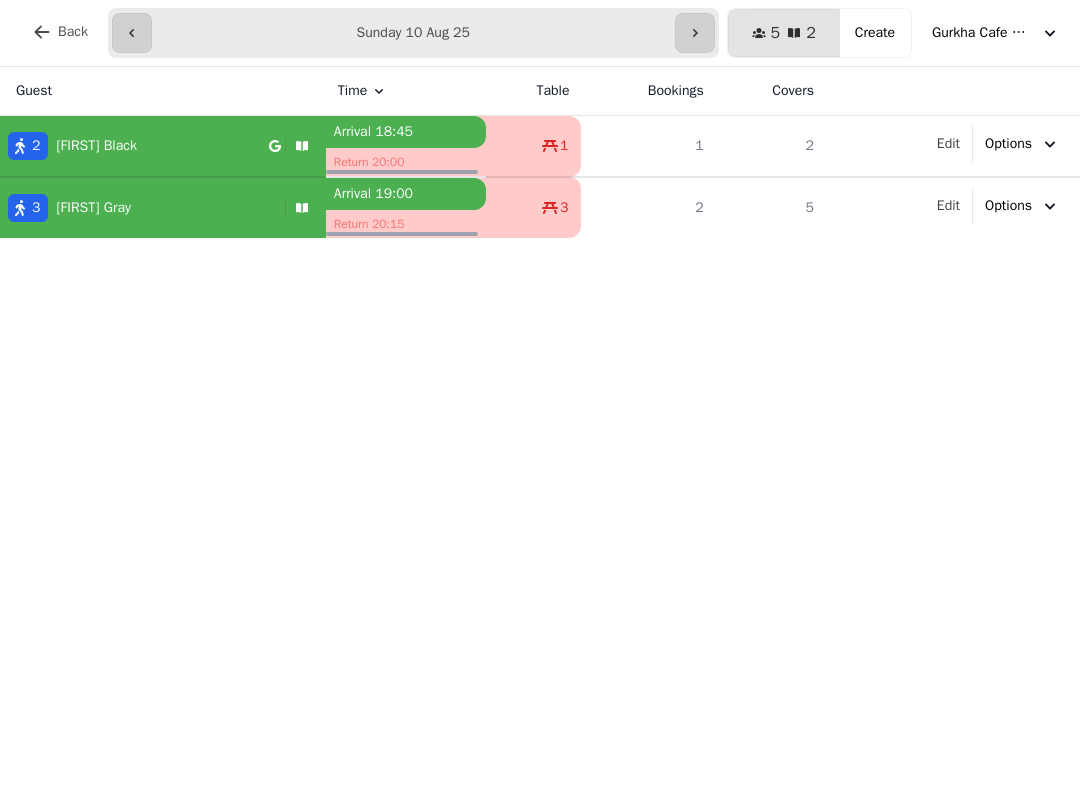click at bounding box center [695, 33] 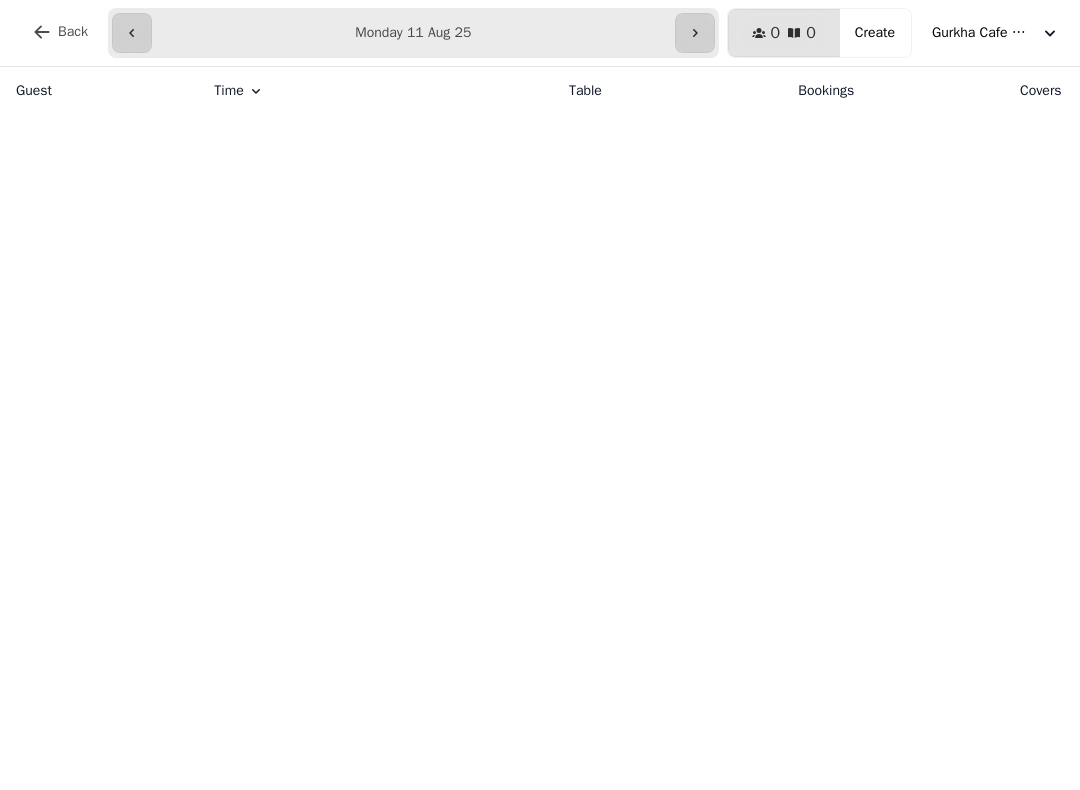click at bounding box center [695, 33] 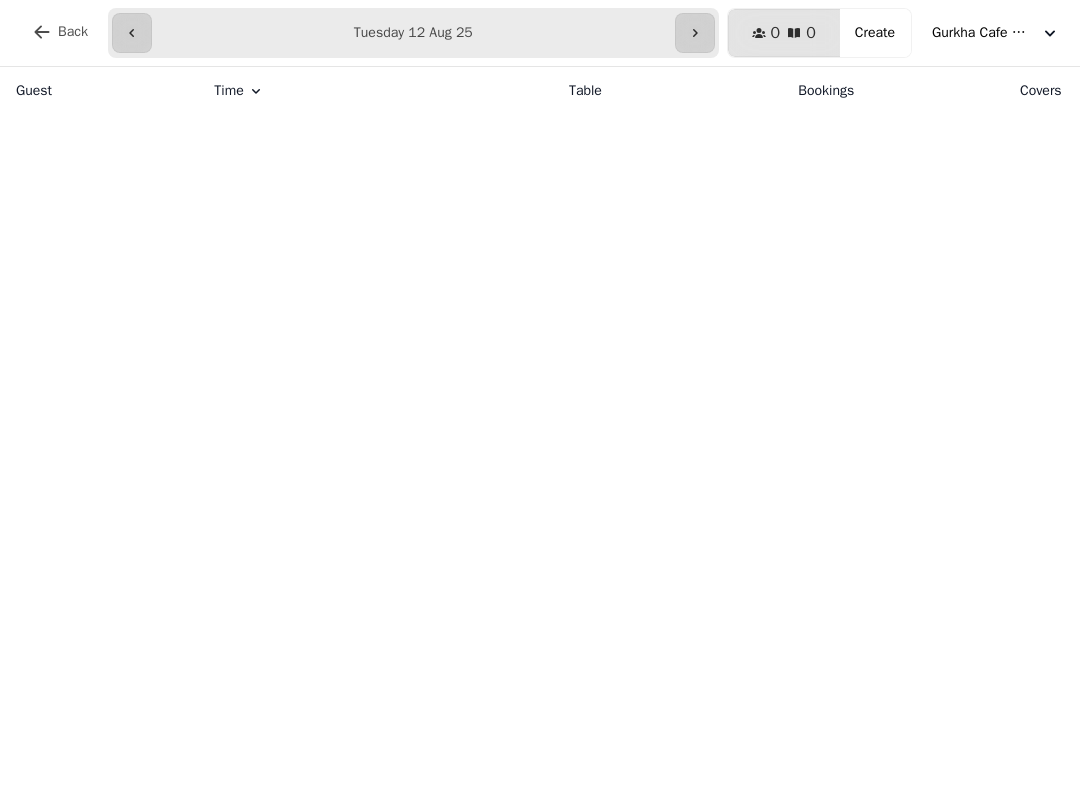 click at bounding box center [695, 33] 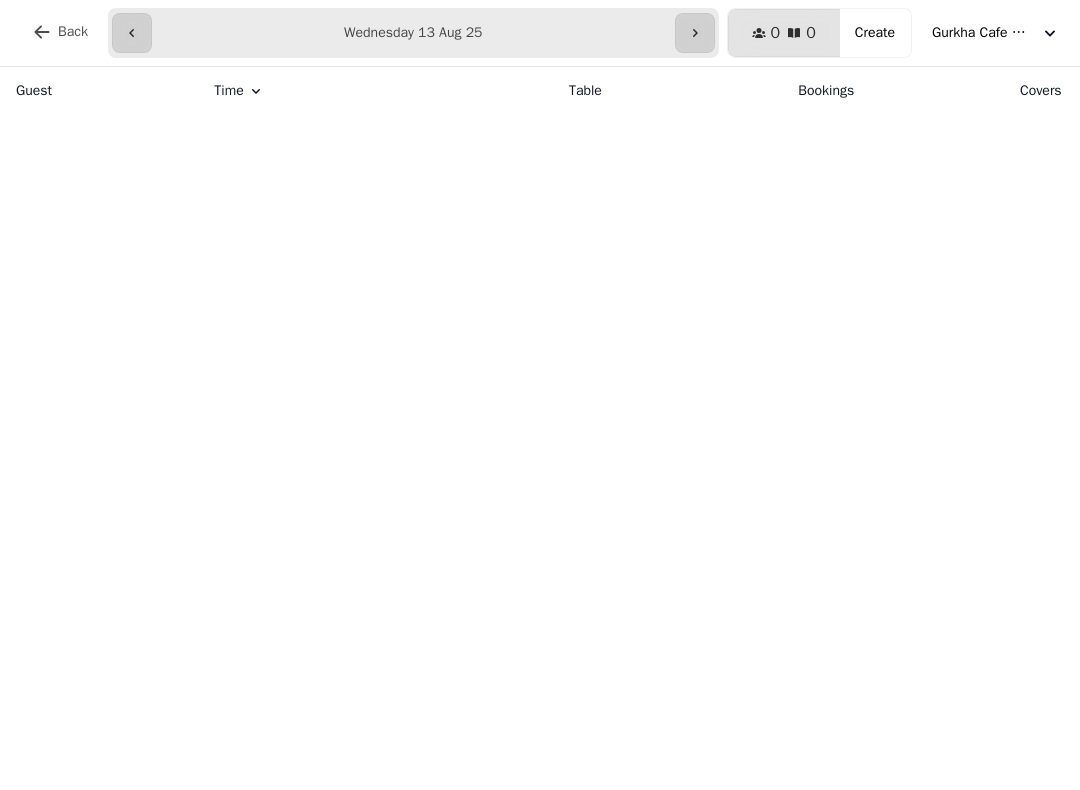 click at bounding box center (695, 33) 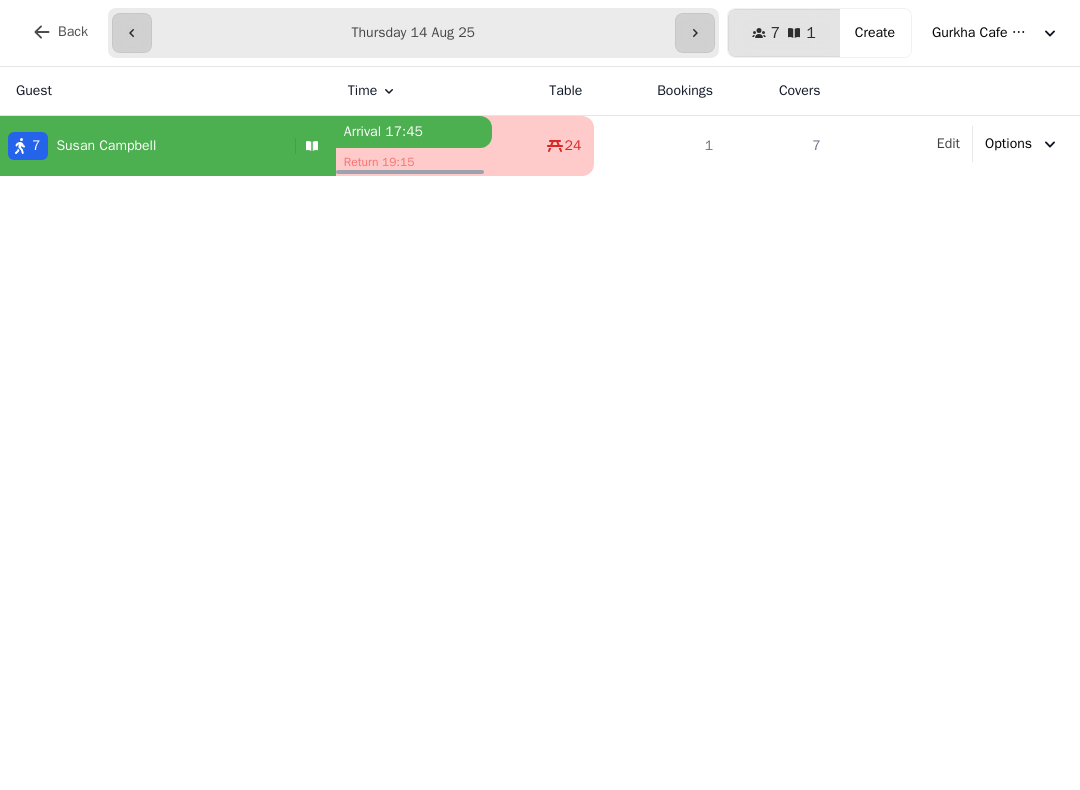 click at bounding box center [695, 33] 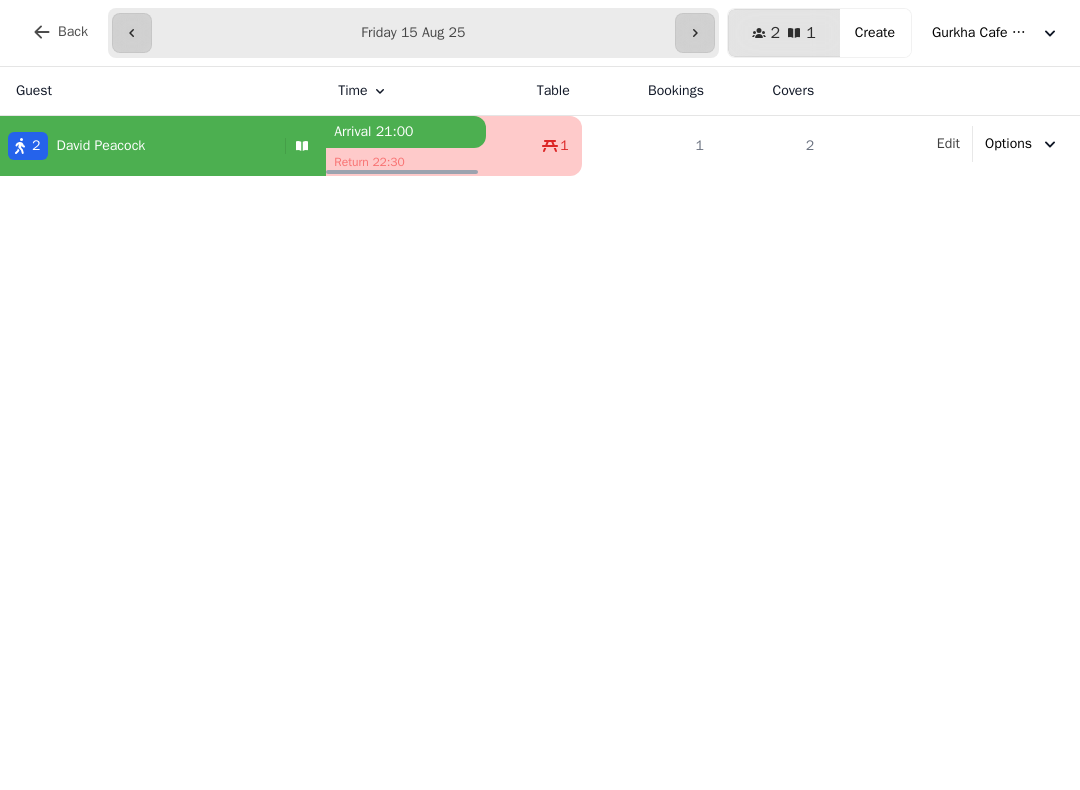 click at bounding box center [695, 33] 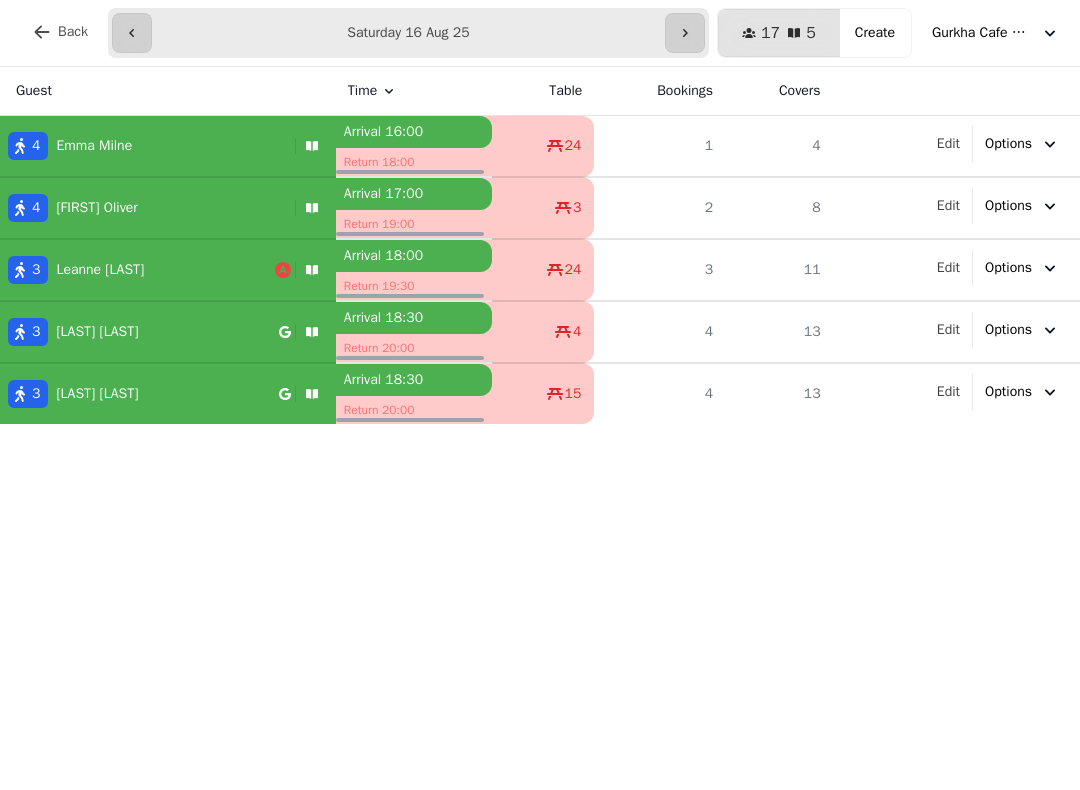 click on "[NUMBER] [FIRST] [LAST]" at bounding box center [137, 270] 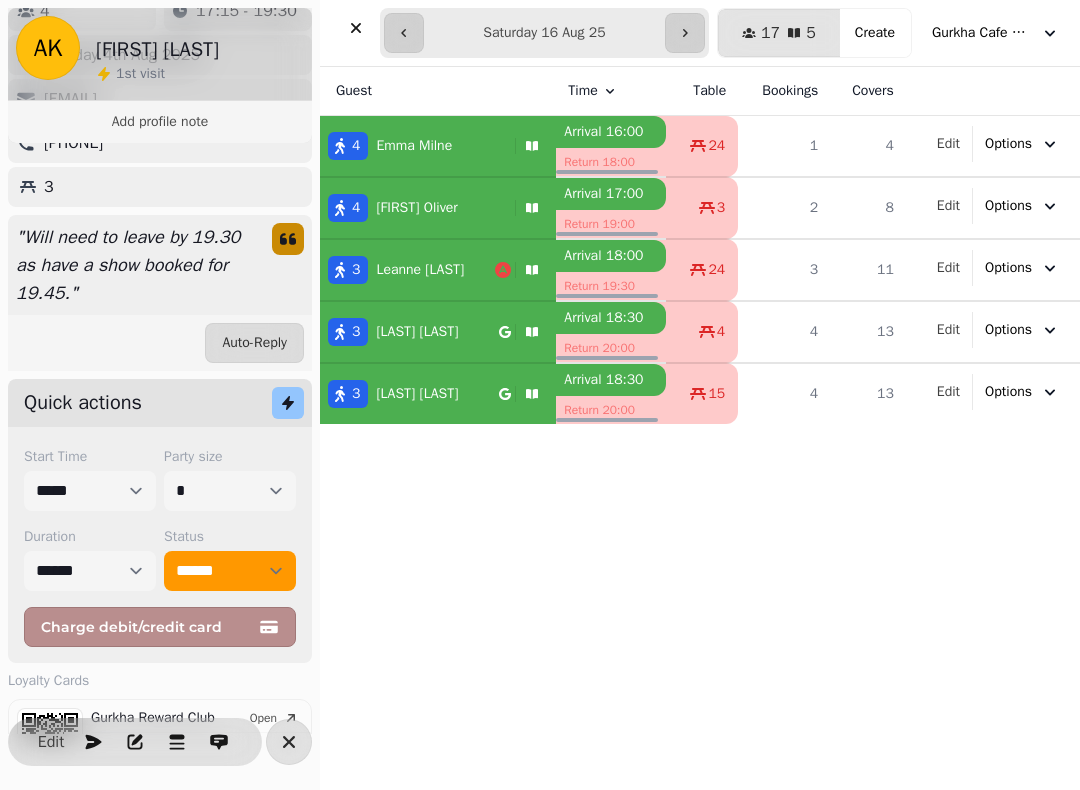 select on "**********" 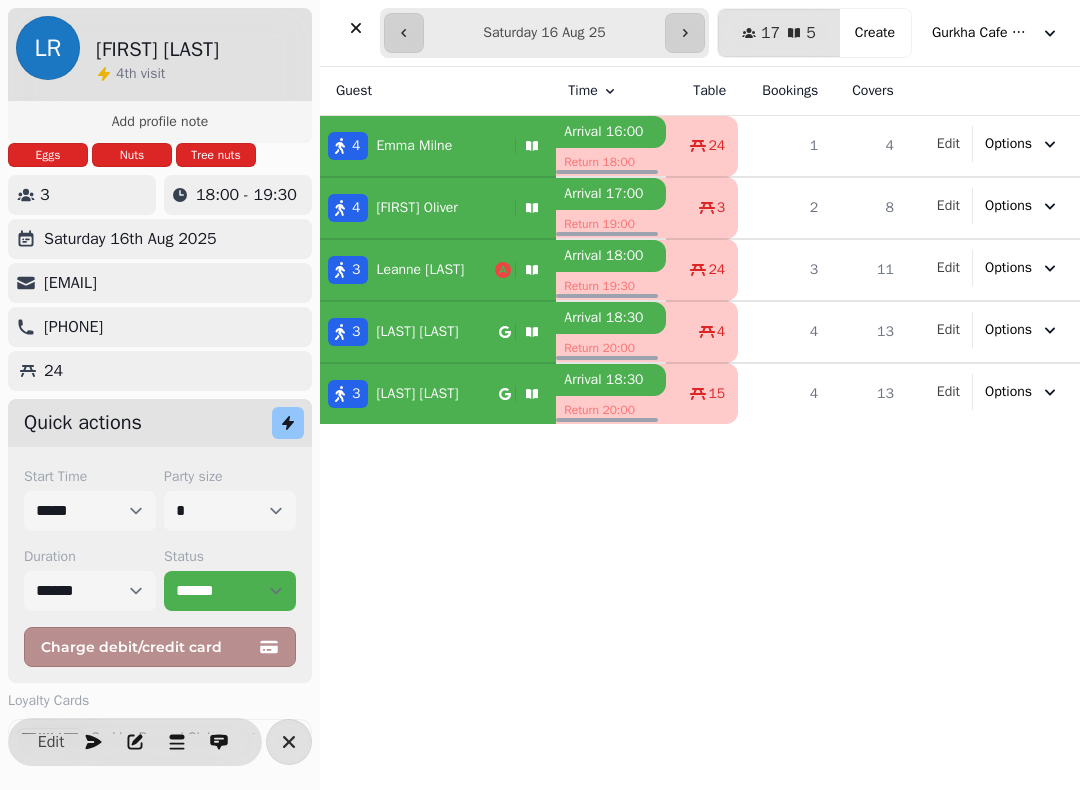 click on "[FIRST] [LAST]" at bounding box center (409, 394) 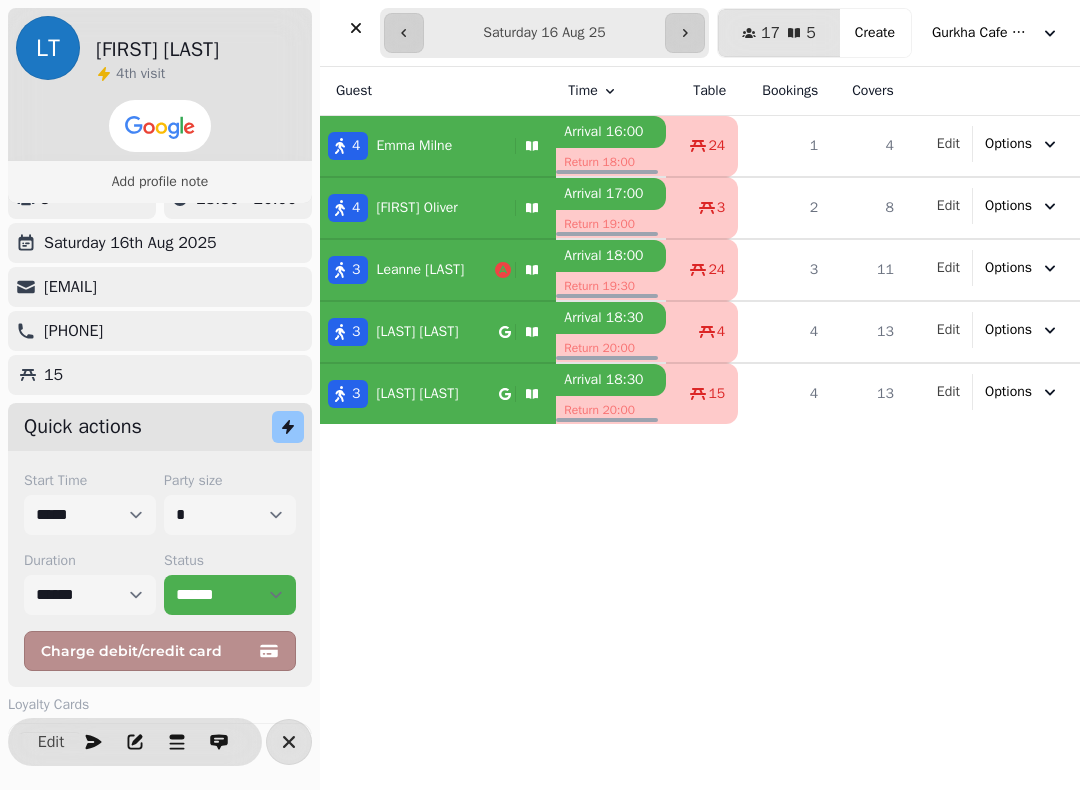 click at bounding box center [289, 742] 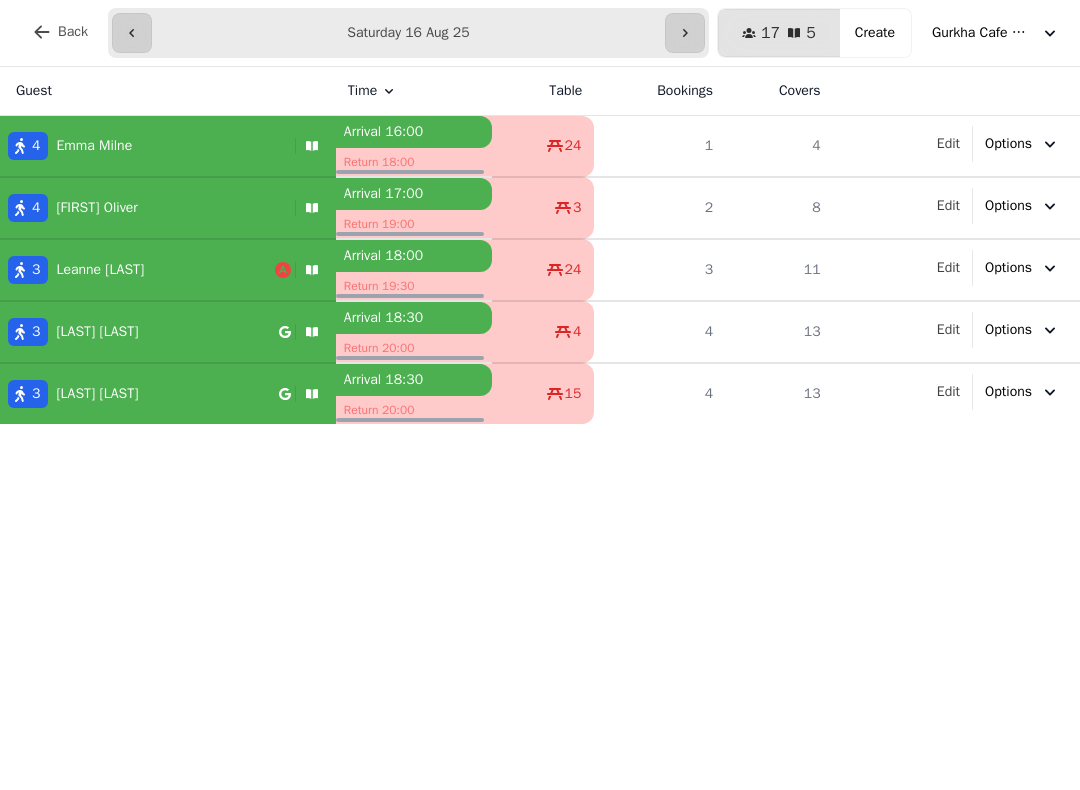 click 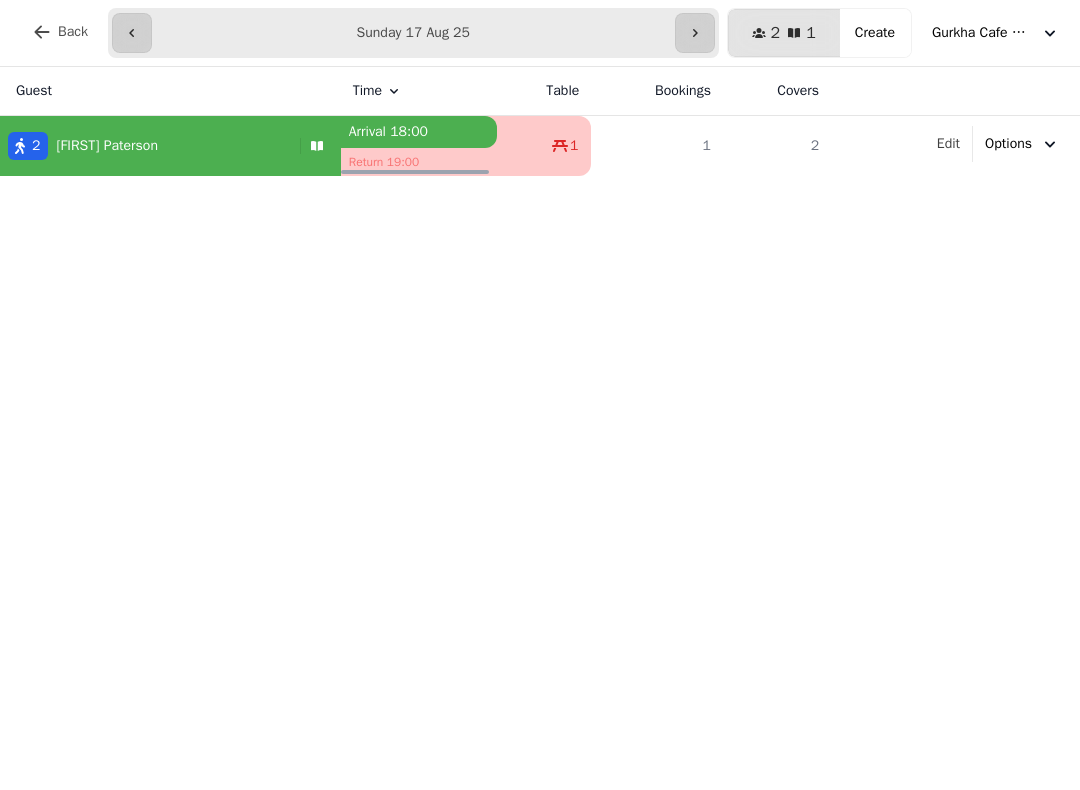 click 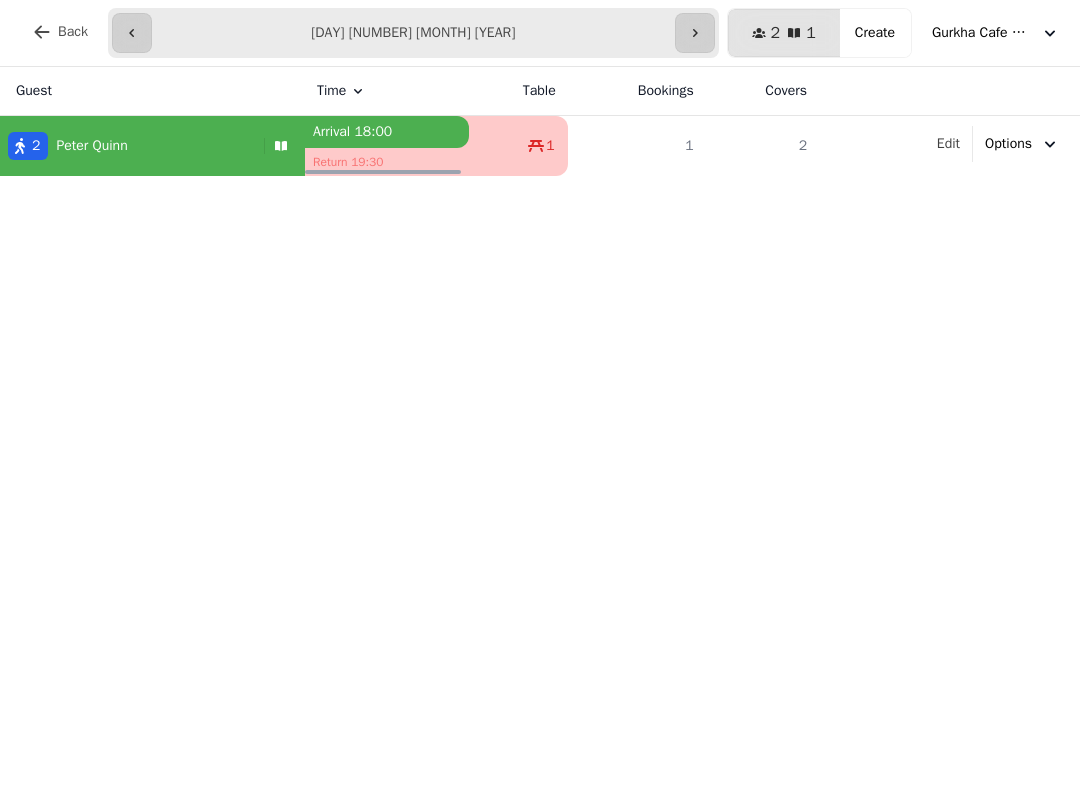 click at bounding box center [695, 33] 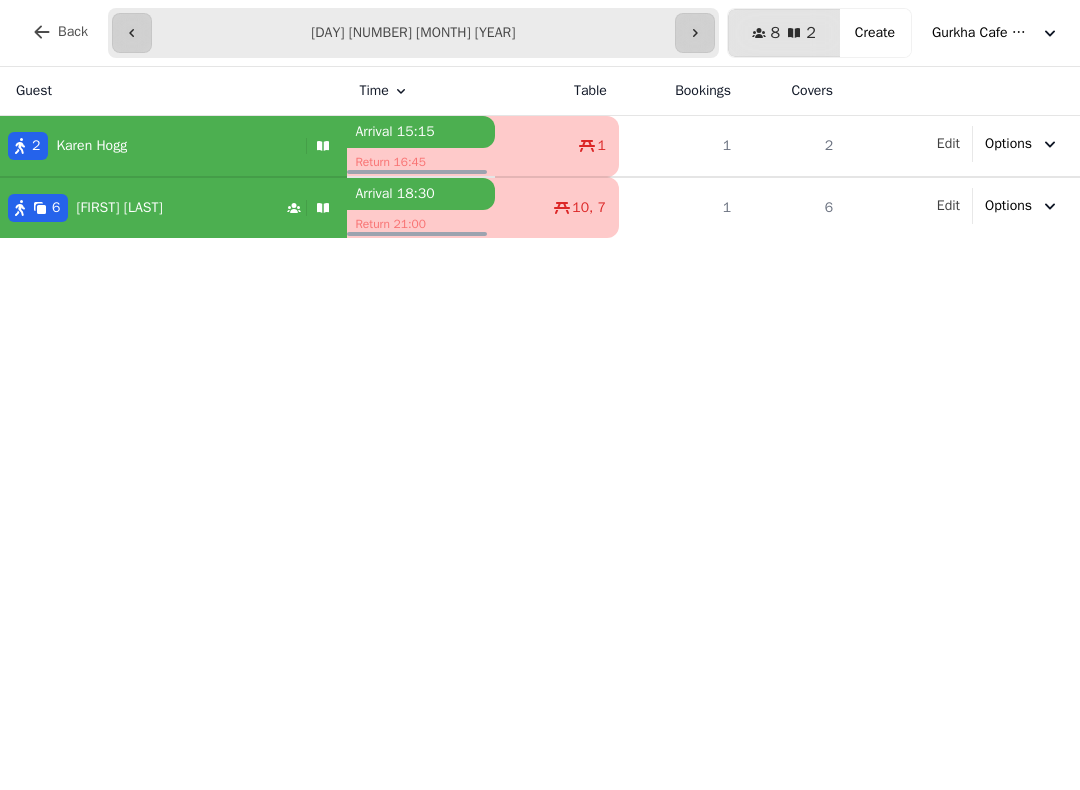 click at bounding box center (695, 33) 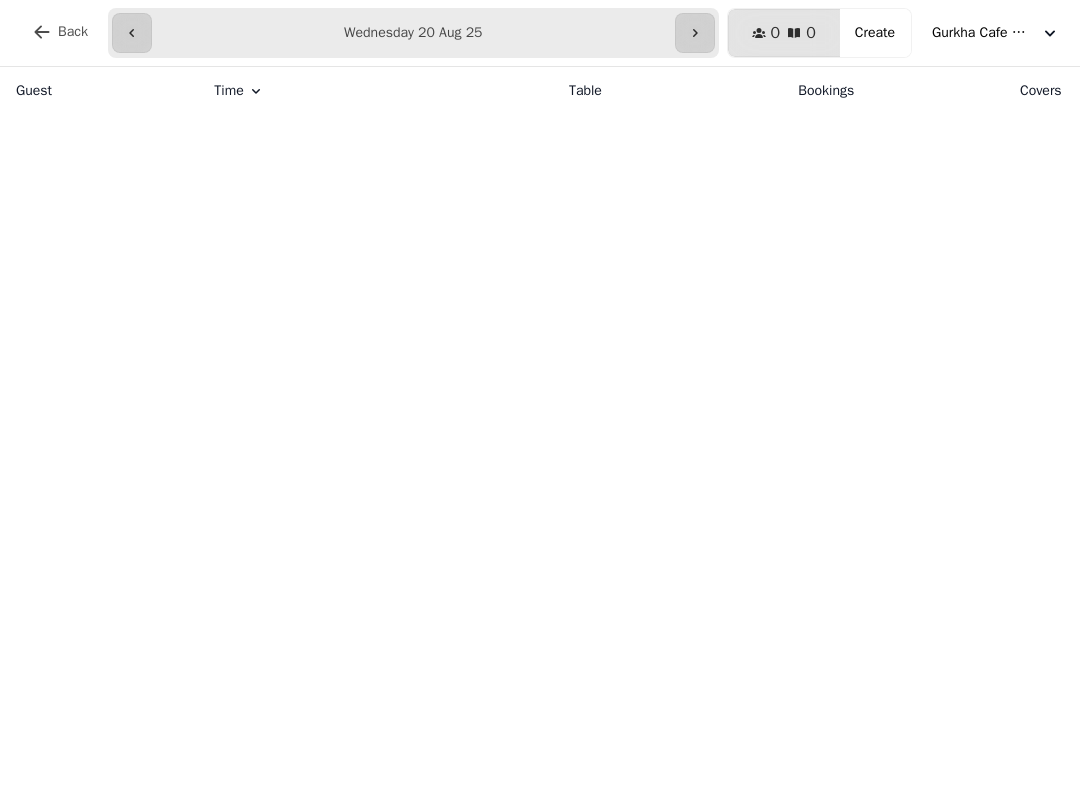 click at bounding box center (695, 33) 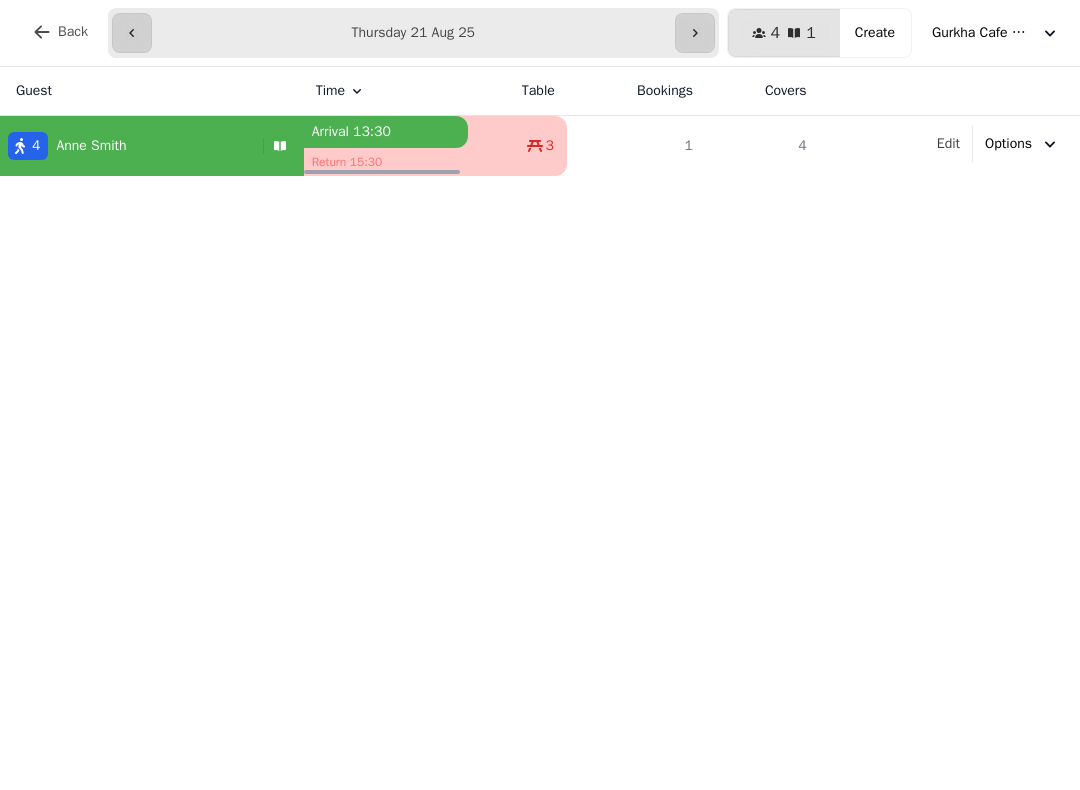 click on "[NUMBER] [WORD]" at bounding box center (784, 33) 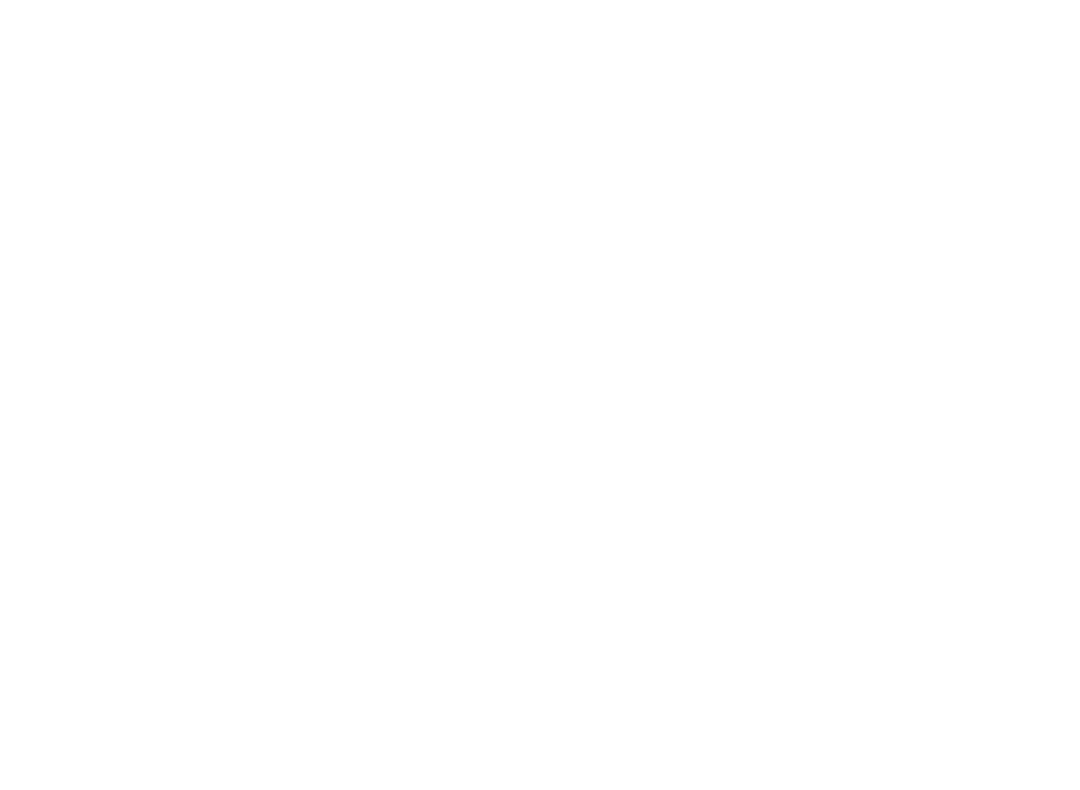 scroll, scrollTop: 0, scrollLeft: 0, axis: both 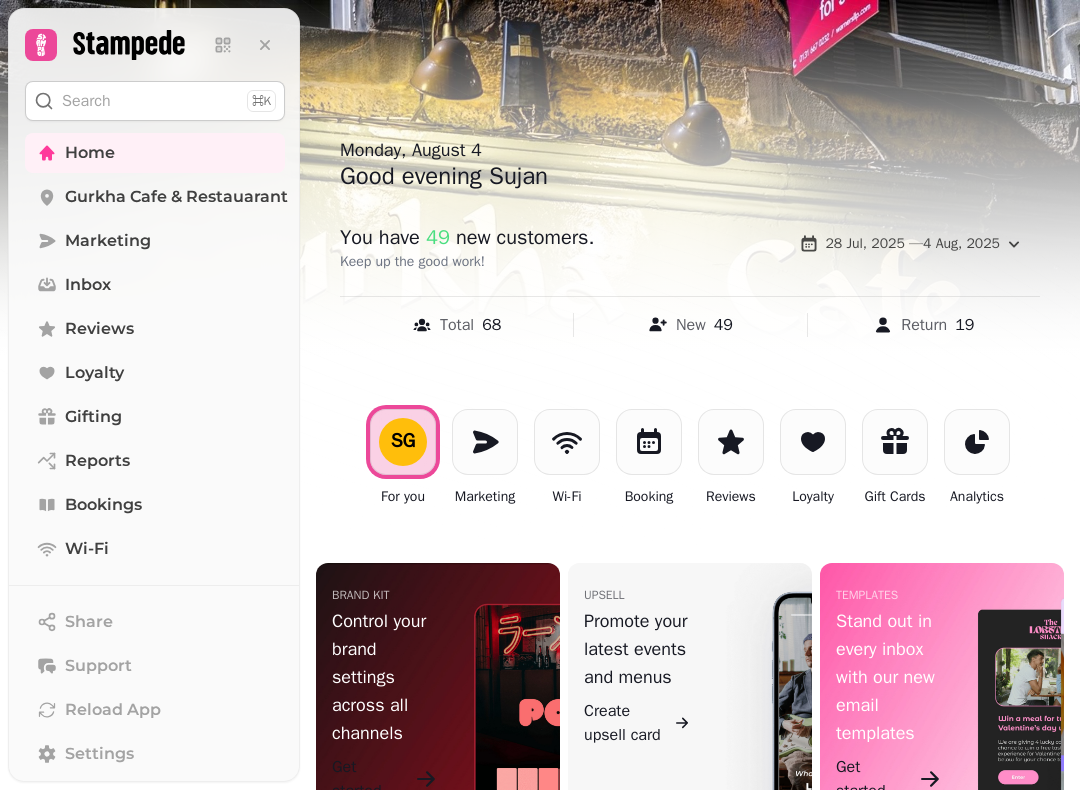 click at bounding box center [540, 395] 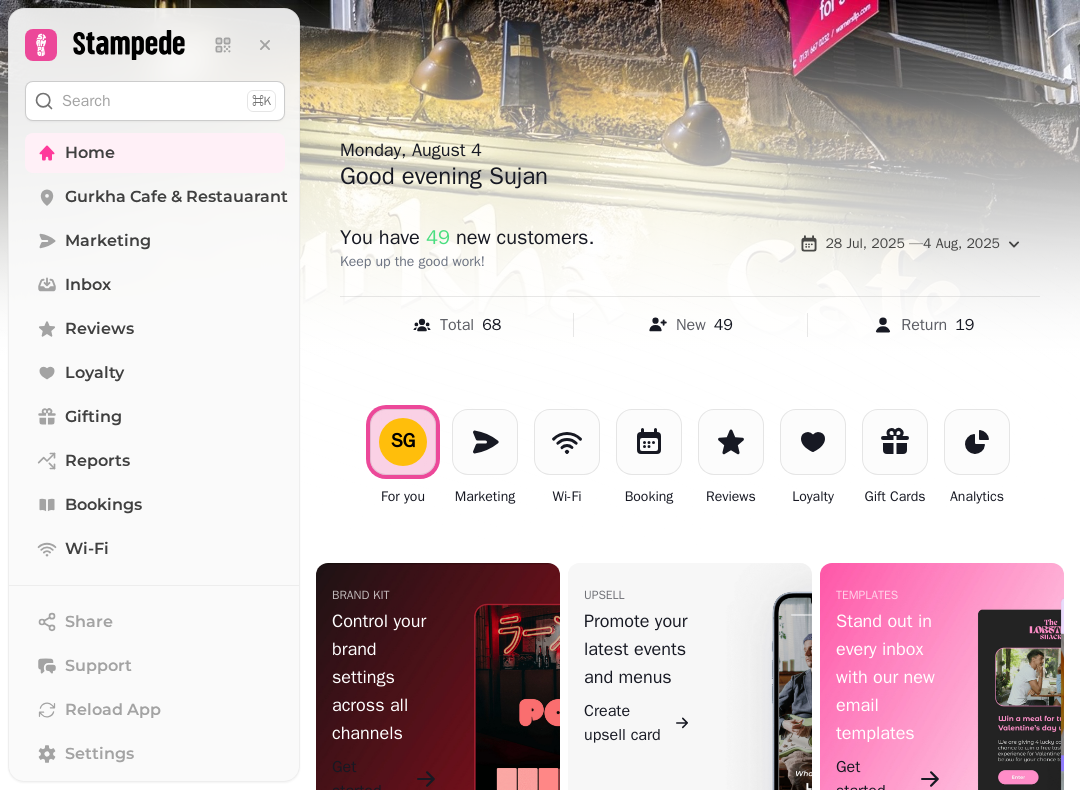 scroll, scrollTop: 0, scrollLeft: 0, axis: both 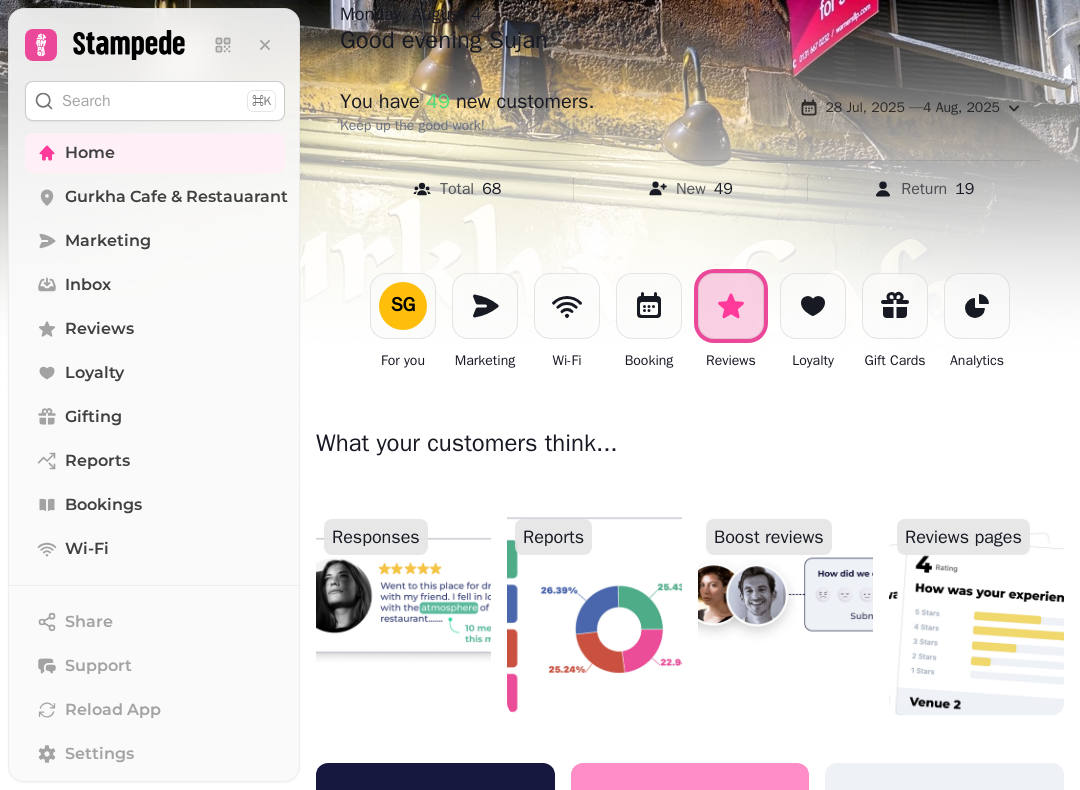 click at bounding box center [403, 595] 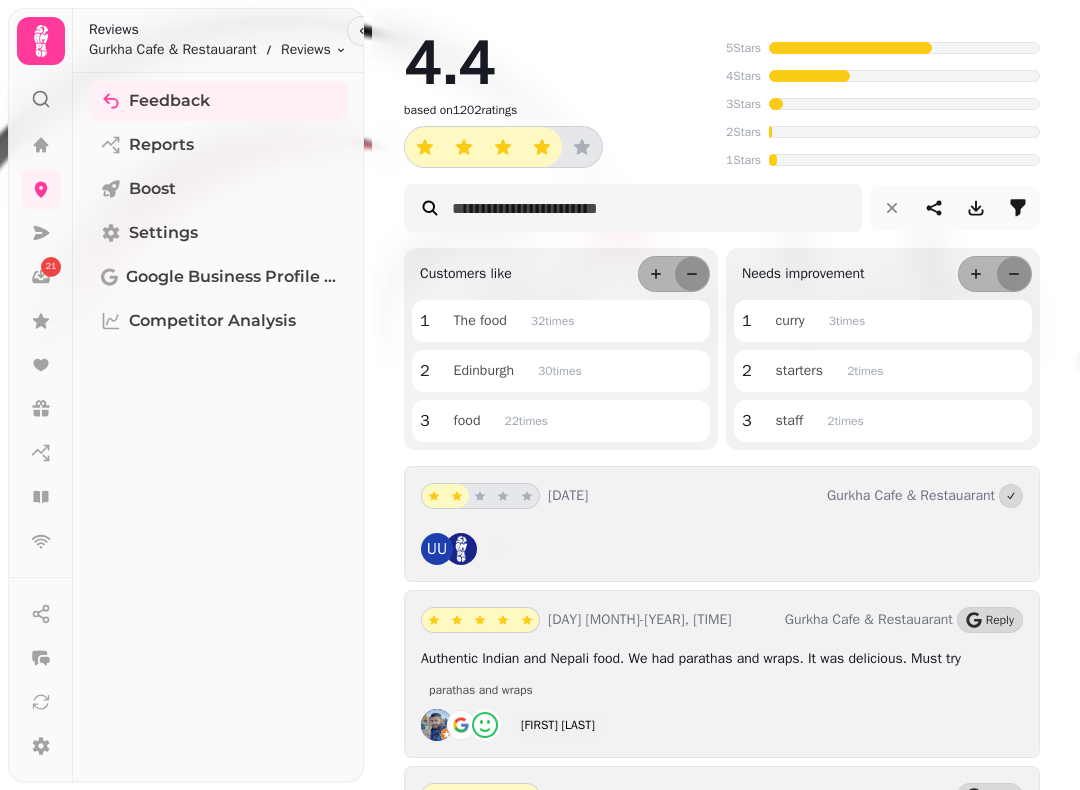 scroll, scrollTop: 0, scrollLeft: 0, axis: both 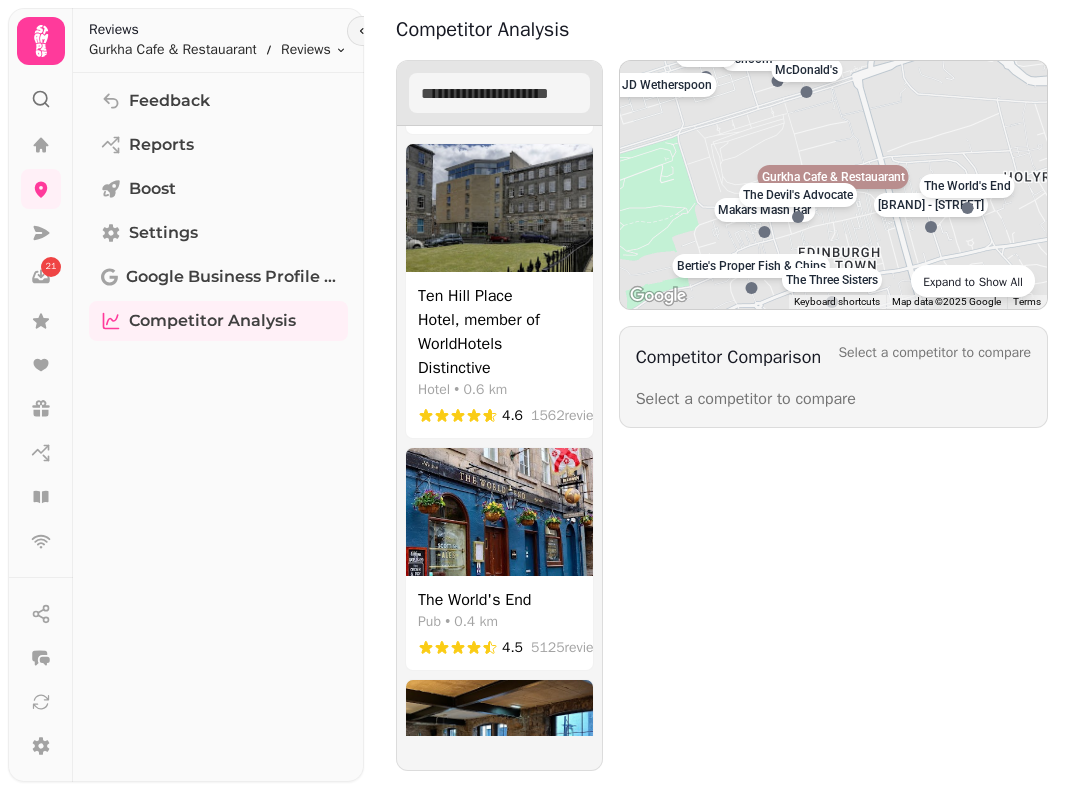 click 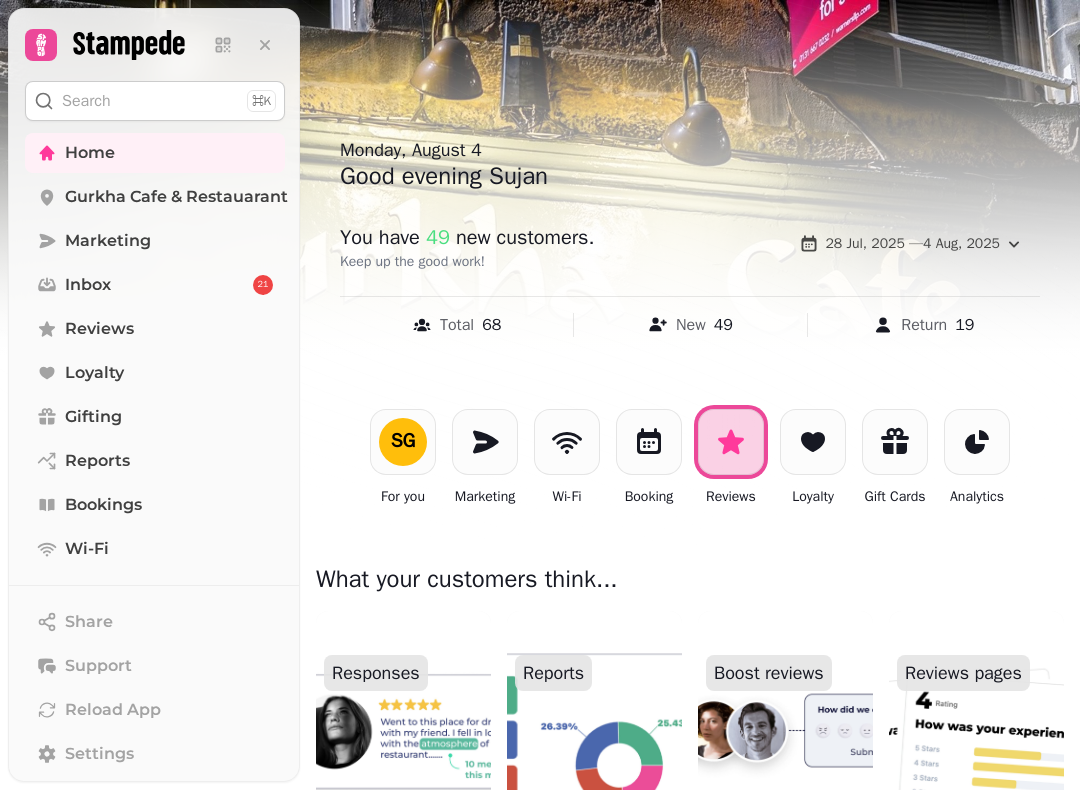 click at bounding box center [649, 442] 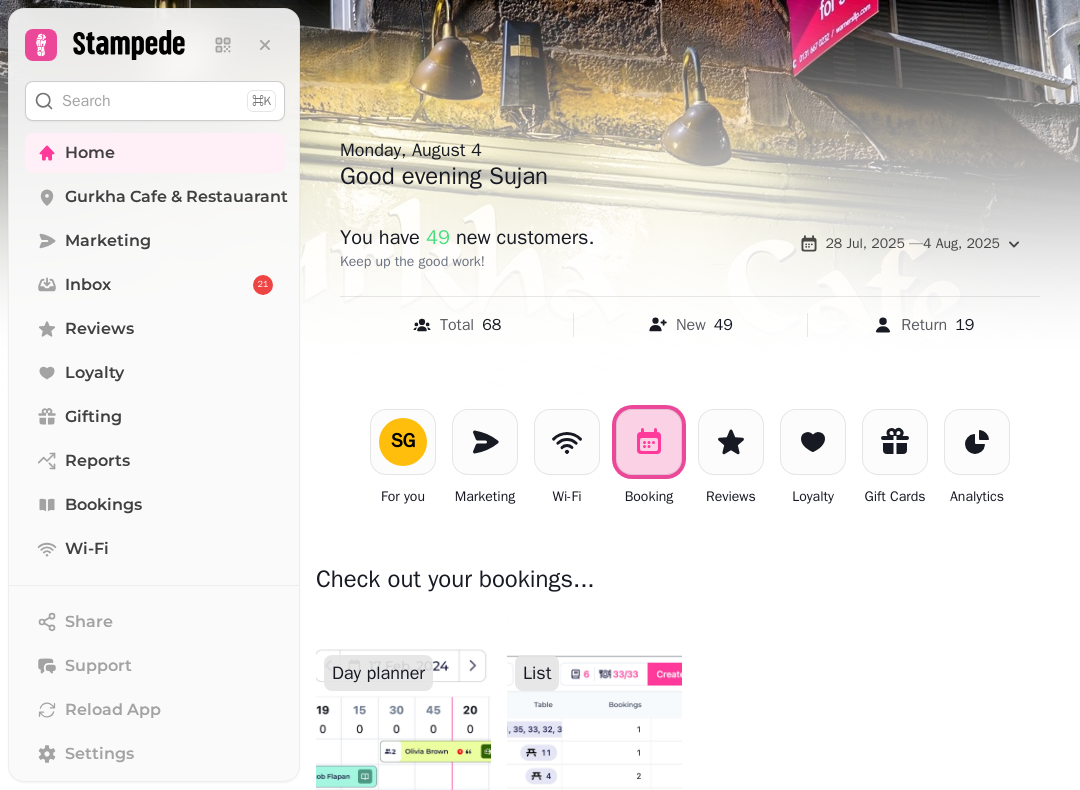 click on "List" at bounding box center [537, 673] 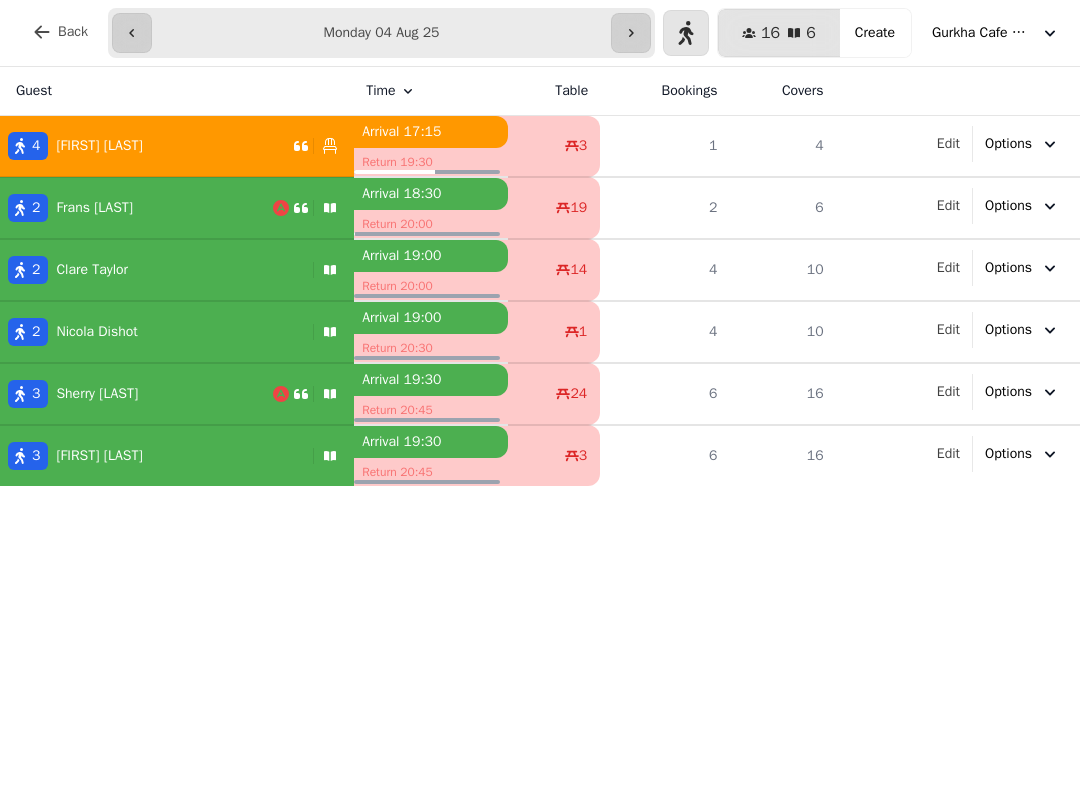 click on "Frans   Duynstee" at bounding box center [94, 208] 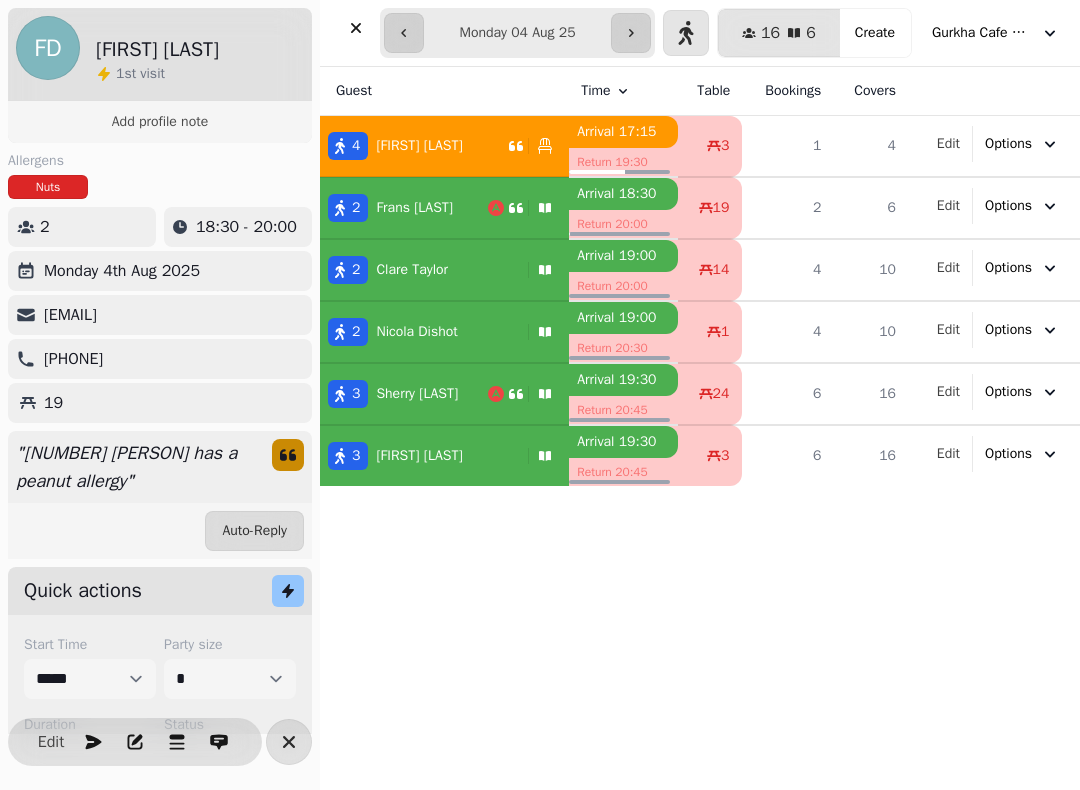 click on "Quick actions" at bounding box center [160, 591] 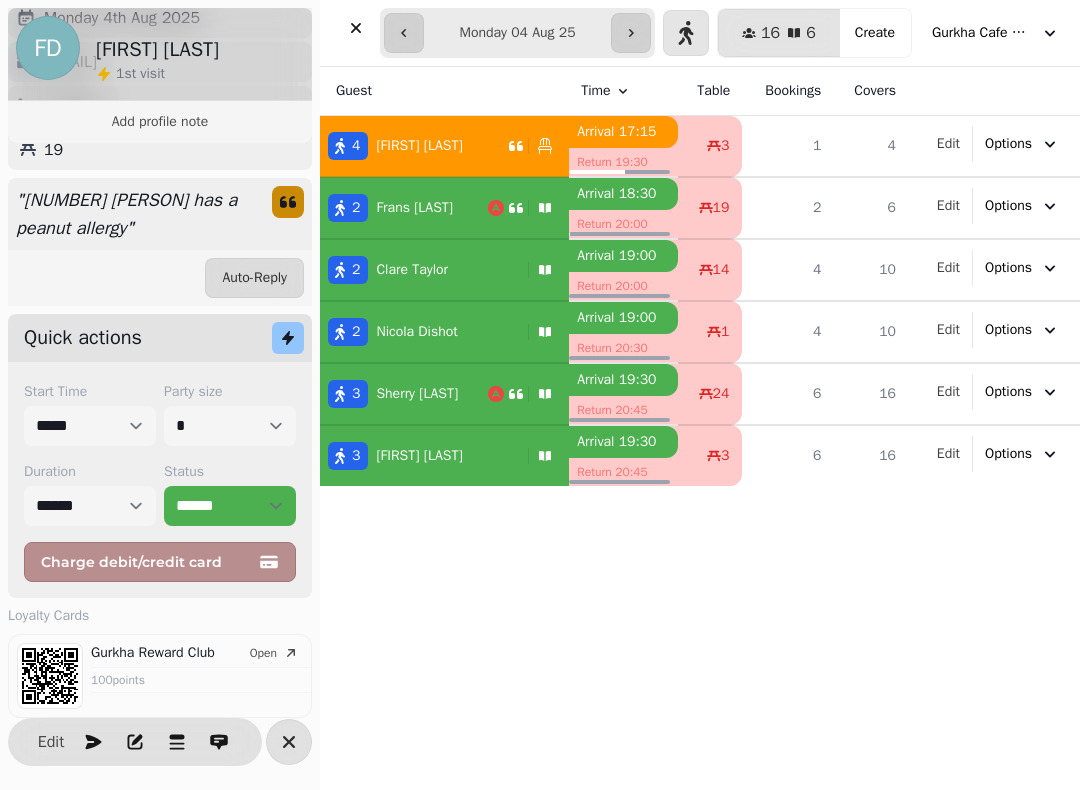 scroll, scrollTop: 252, scrollLeft: 0, axis: vertical 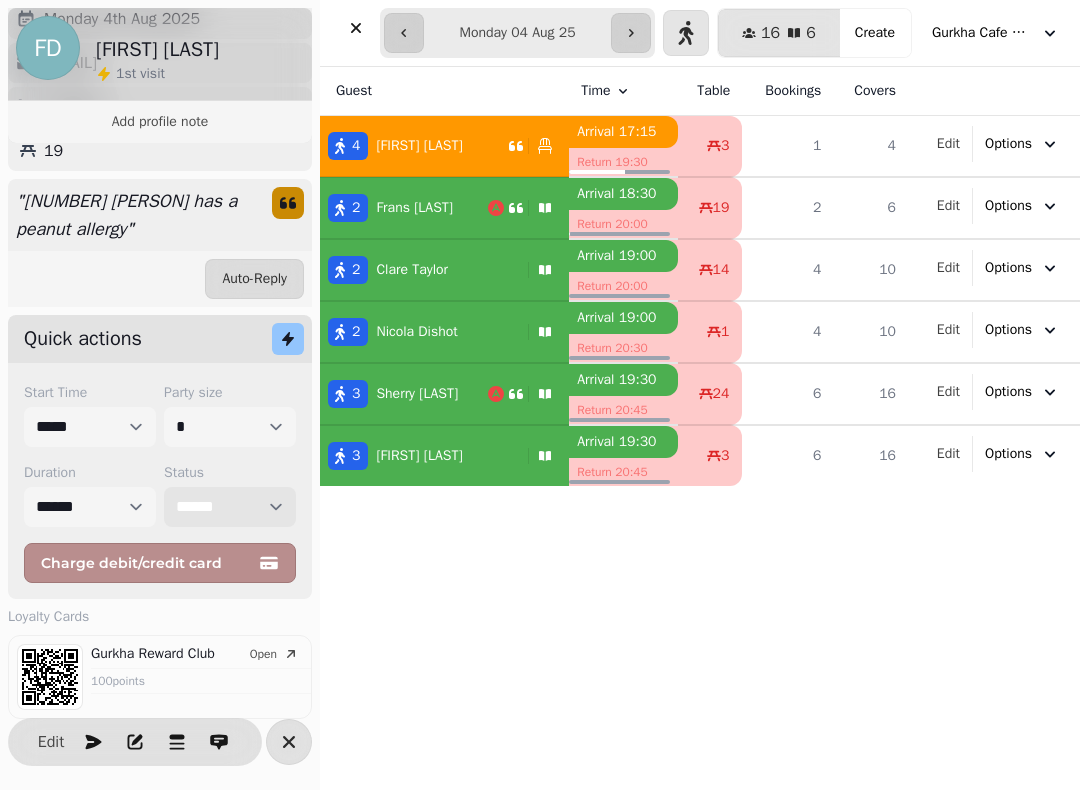click on "**********" at bounding box center (230, 507) 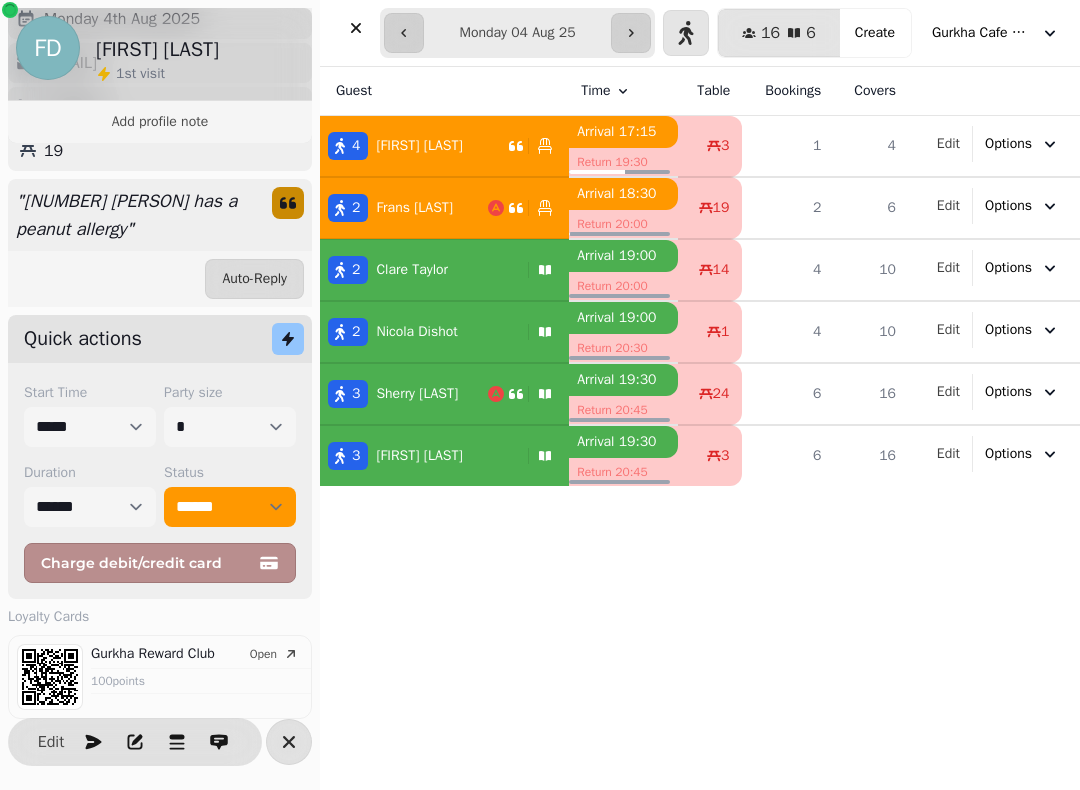 click 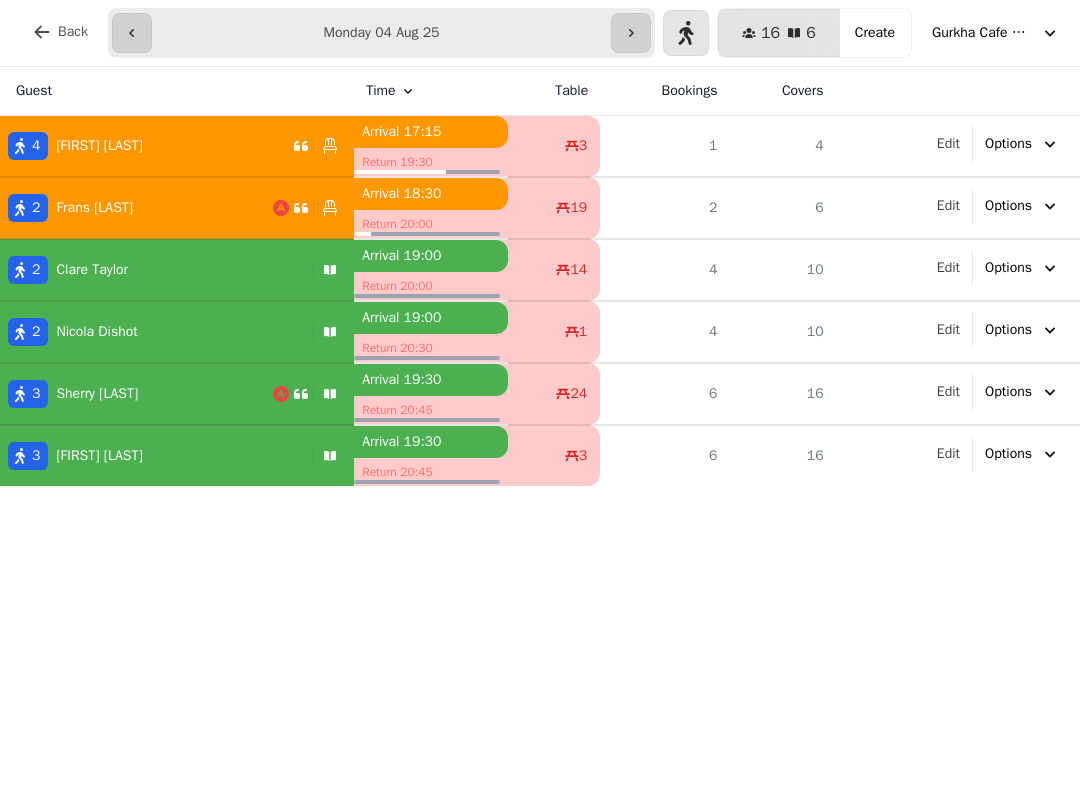 click on "2 Nicola   Dishot" at bounding box center [152, 332] 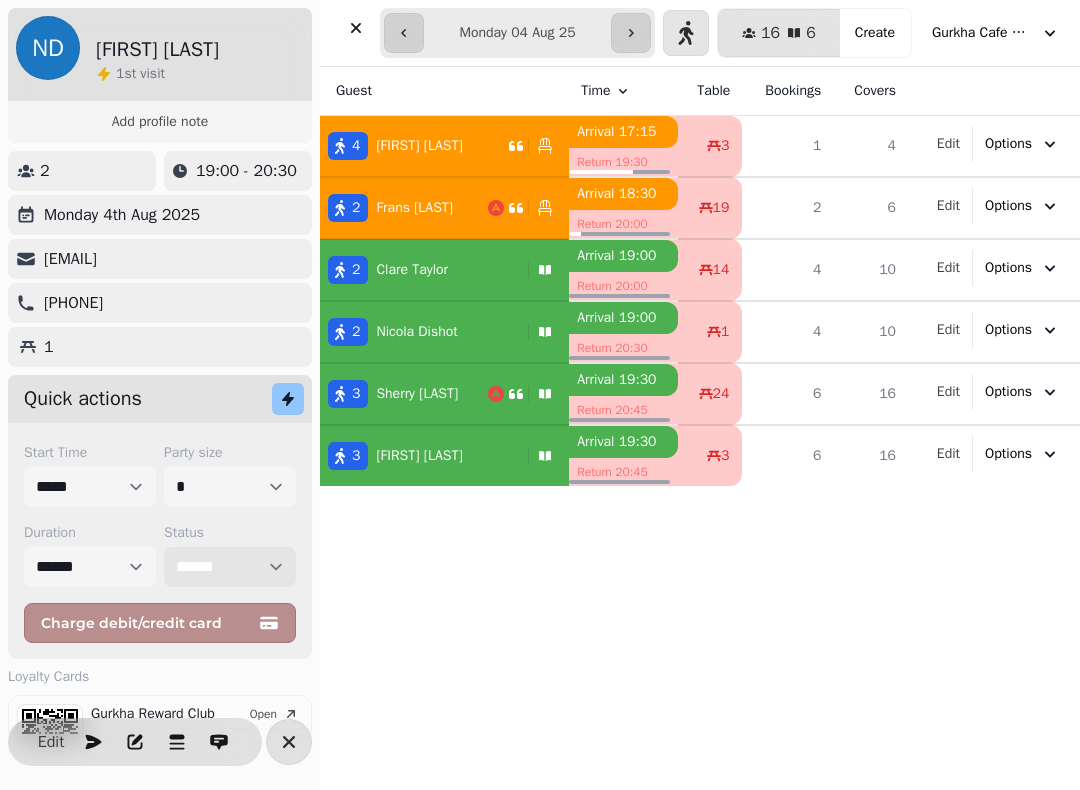 click on "**********" at bounding box center (230, 567) 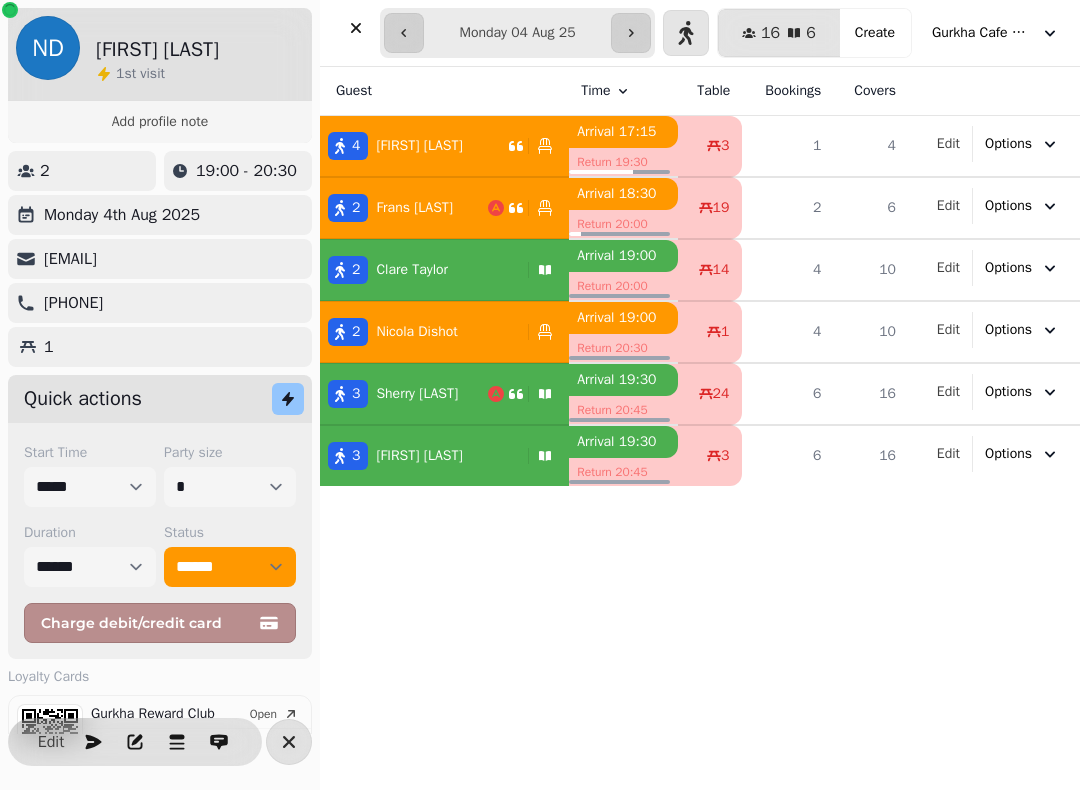 click 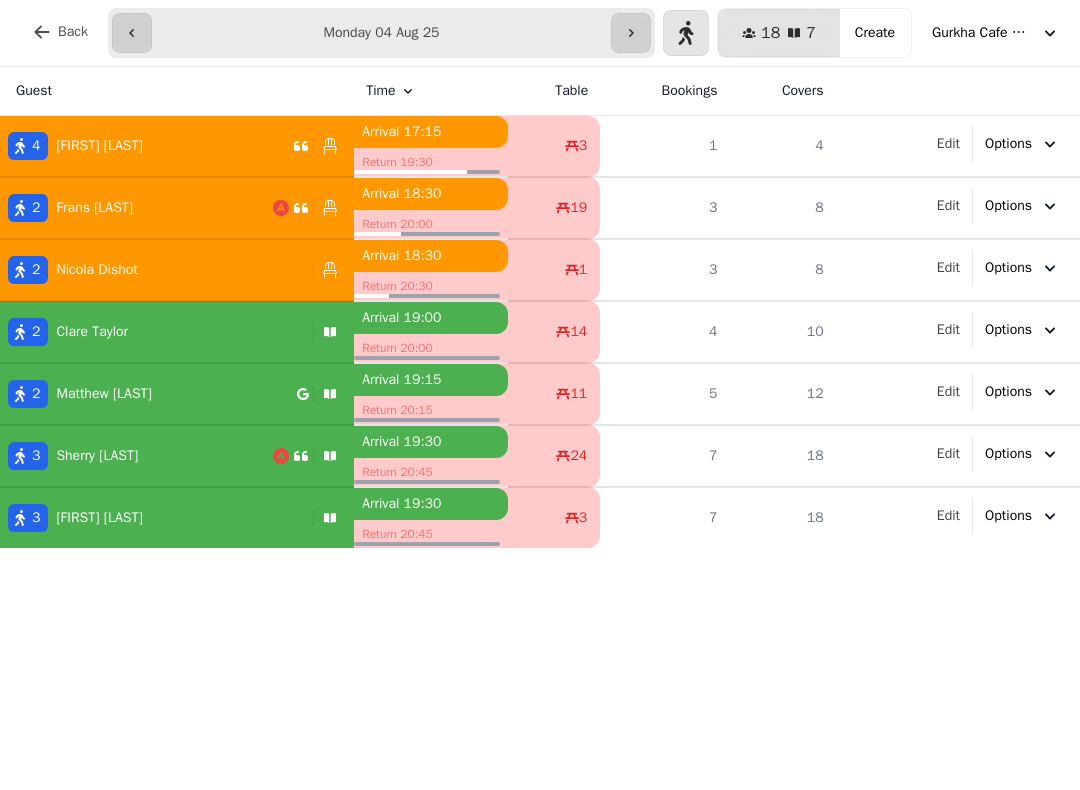 click on "3 Sherry   Wendt" at bounding box center (136, 456) 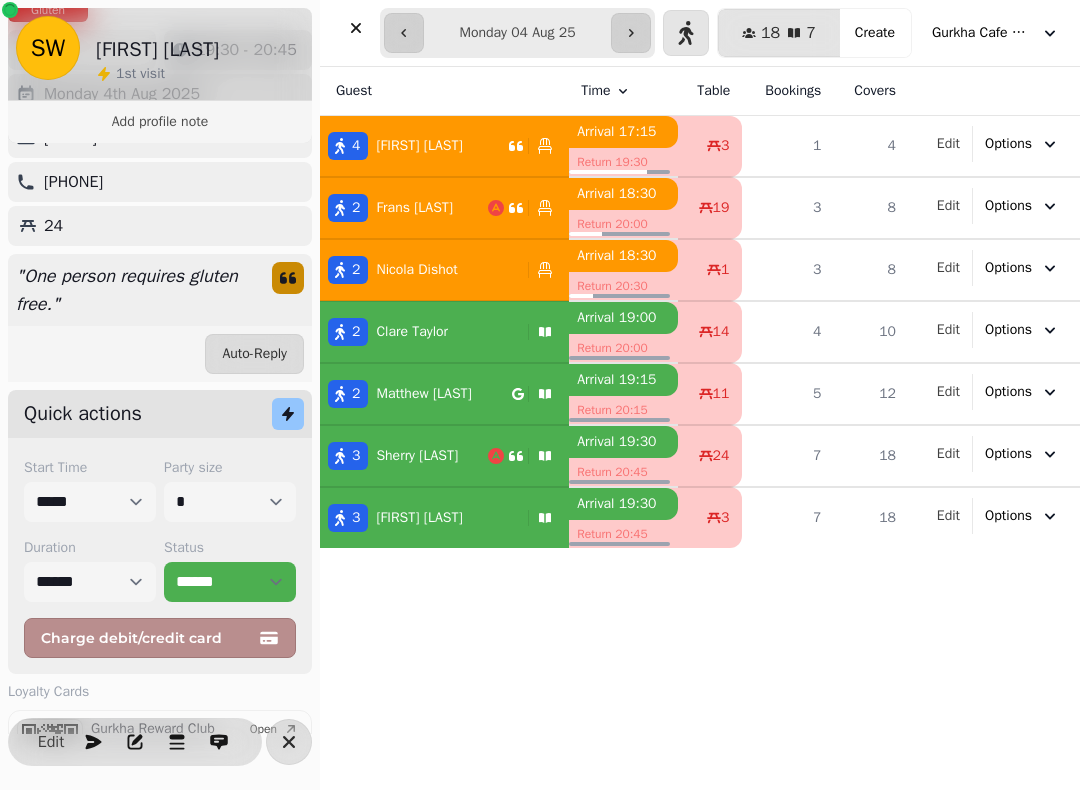 scroll, scrollTop: 191, scrollLeft: 0, axis: vertical 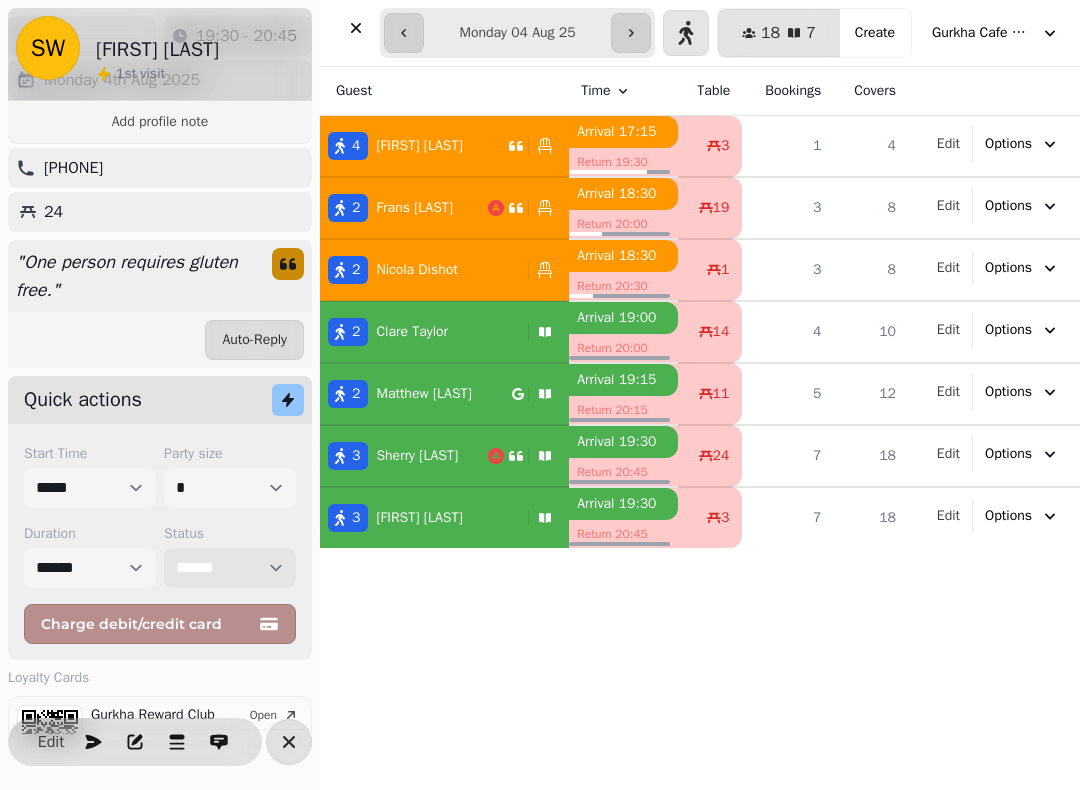 click on "**********" at bounding box center [230, 568] 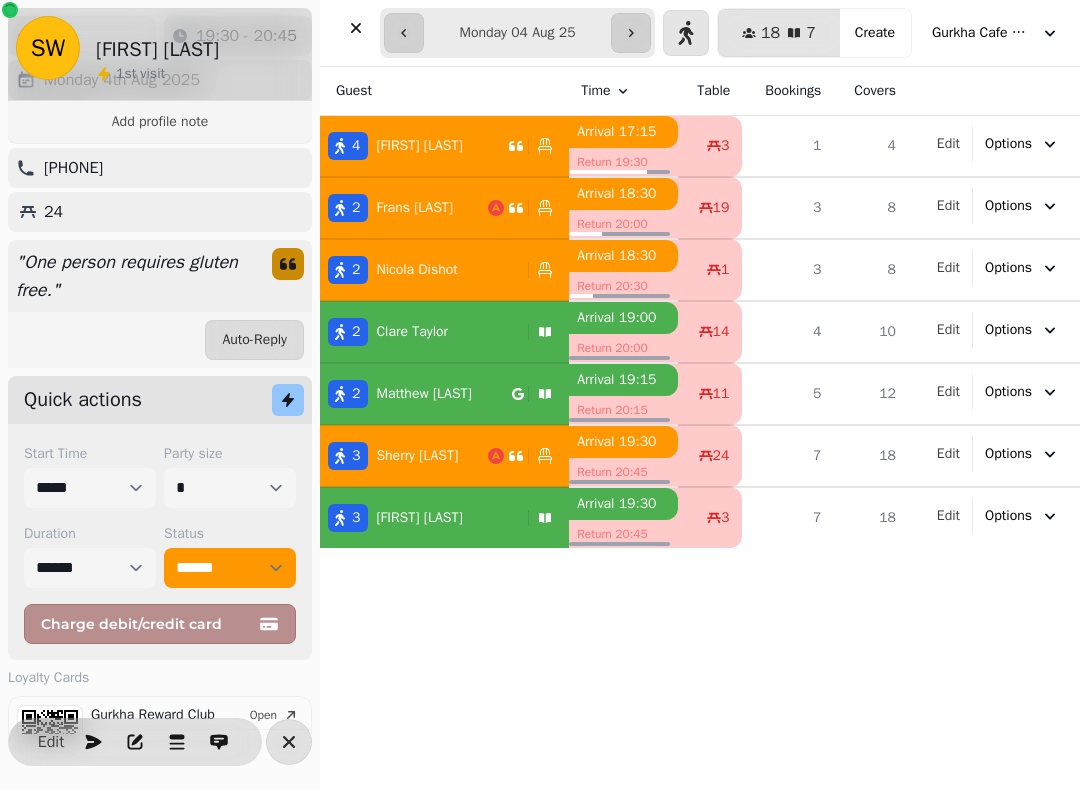 click 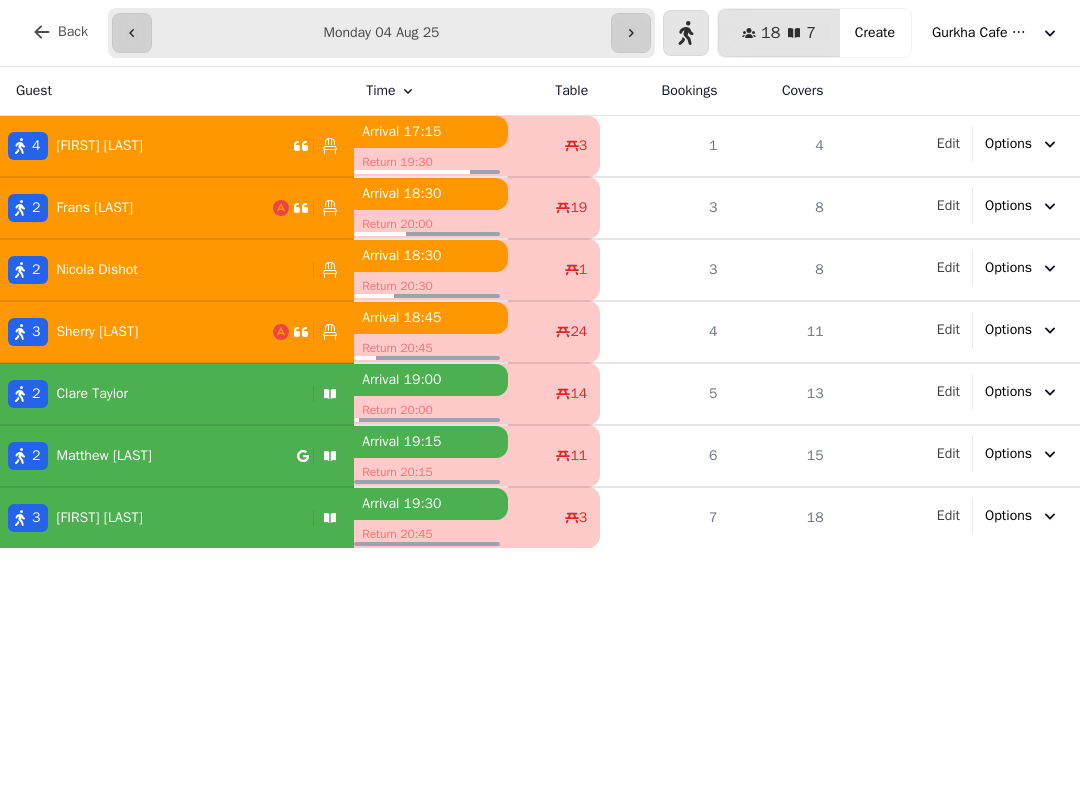 click on "**********" at bounding box center (381, 33) 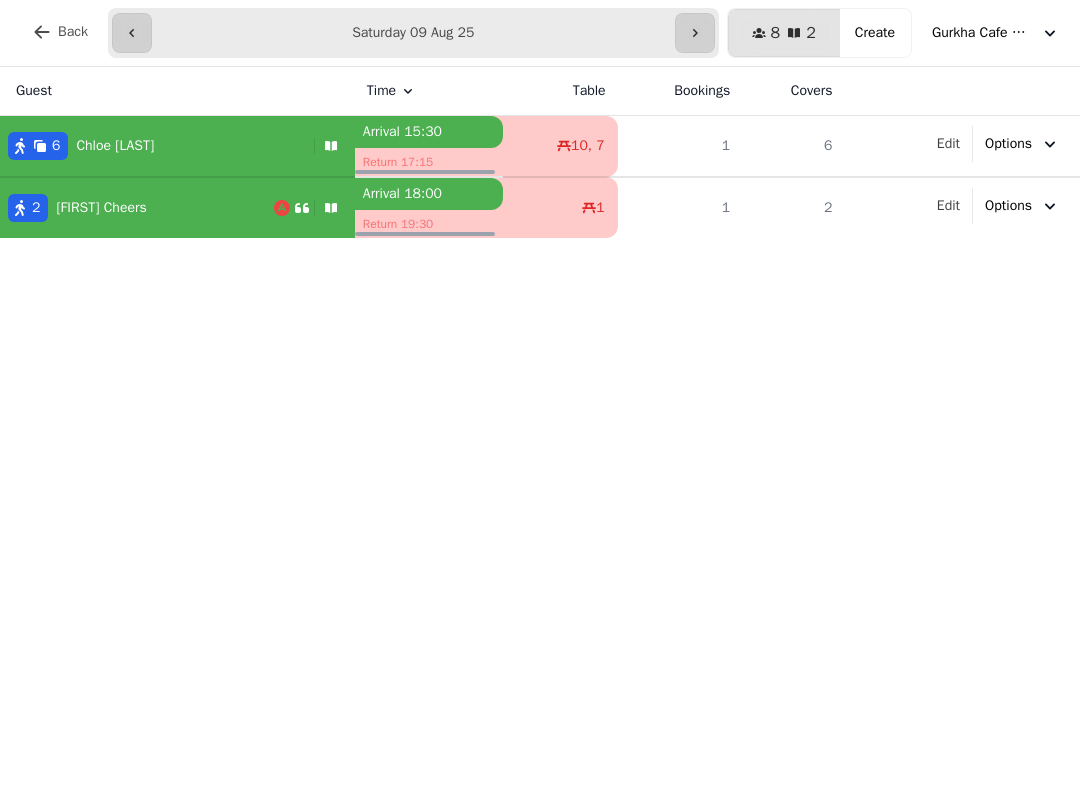 click 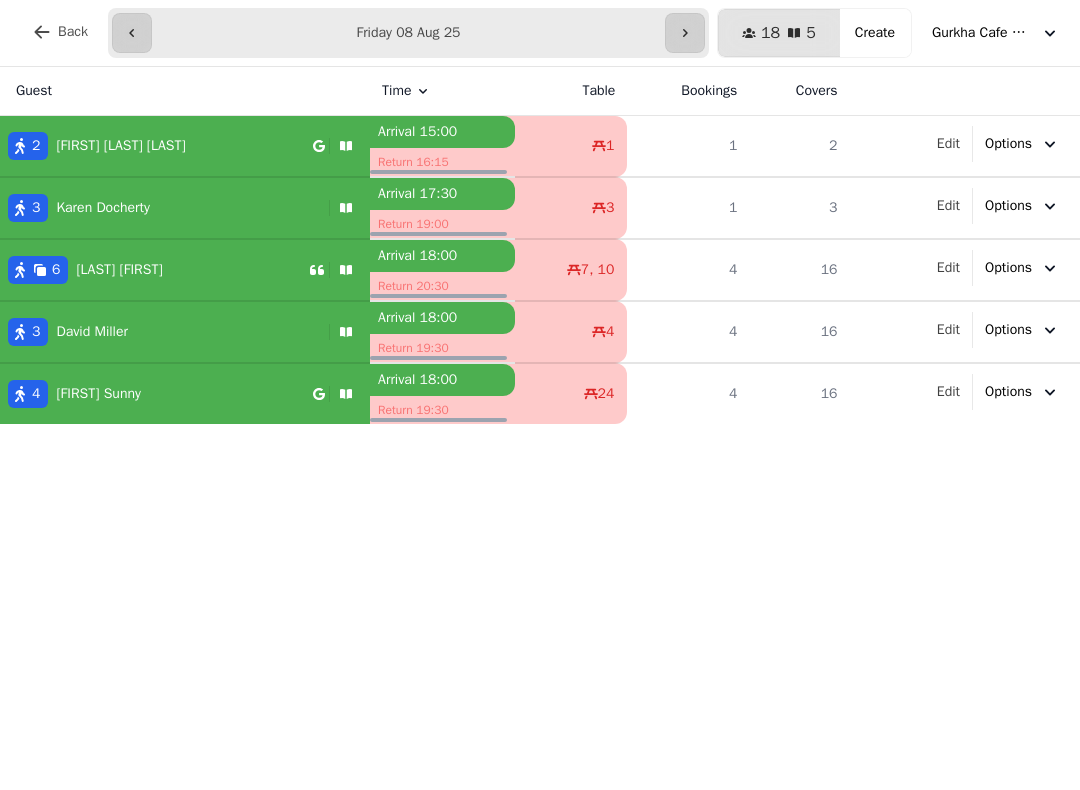 click on "**********" at bounding box center (408, 33) 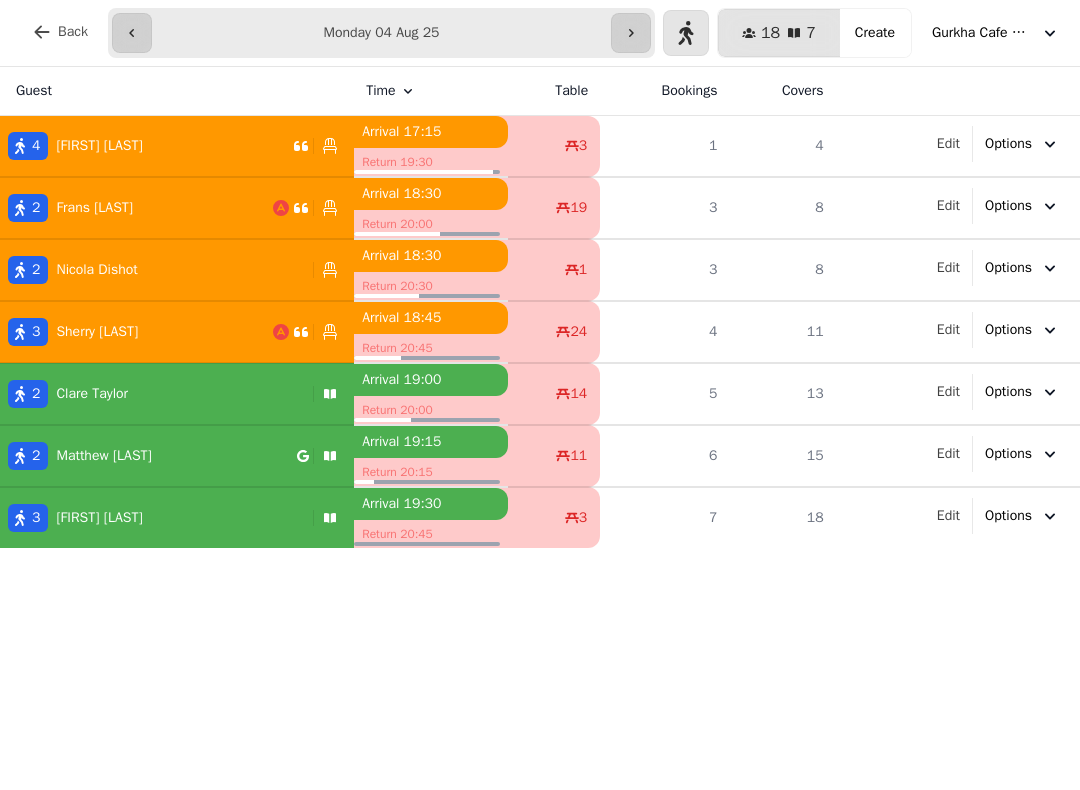 click on "**********" at bounding box center [381, 33] 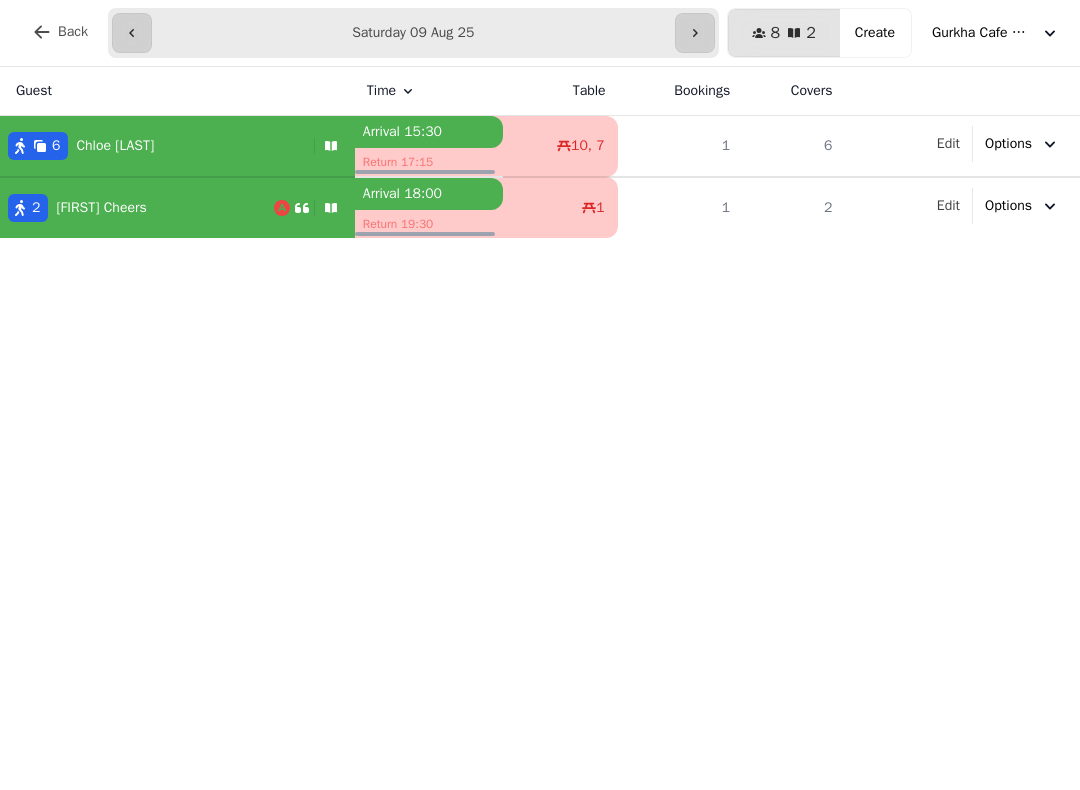 click on "Chloe   Templeton" at bounding box center (115, 146) 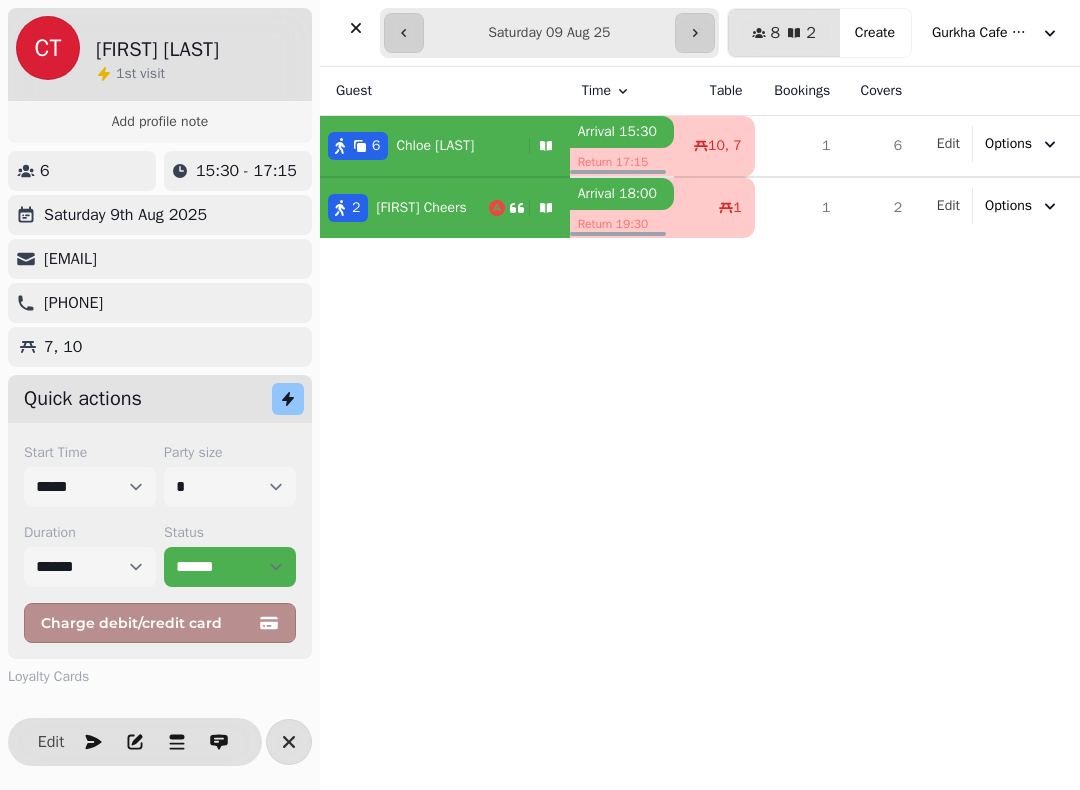 scroll, scrollTop: 0, scrollLeft: 0, axis: both 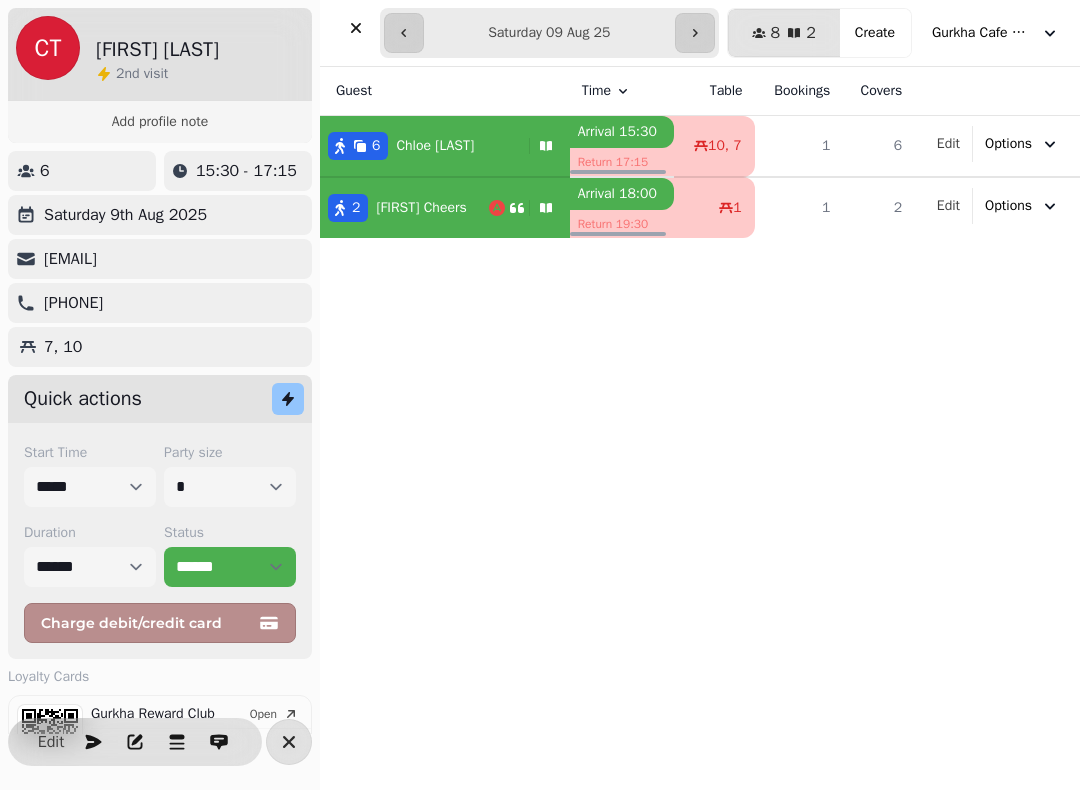 click 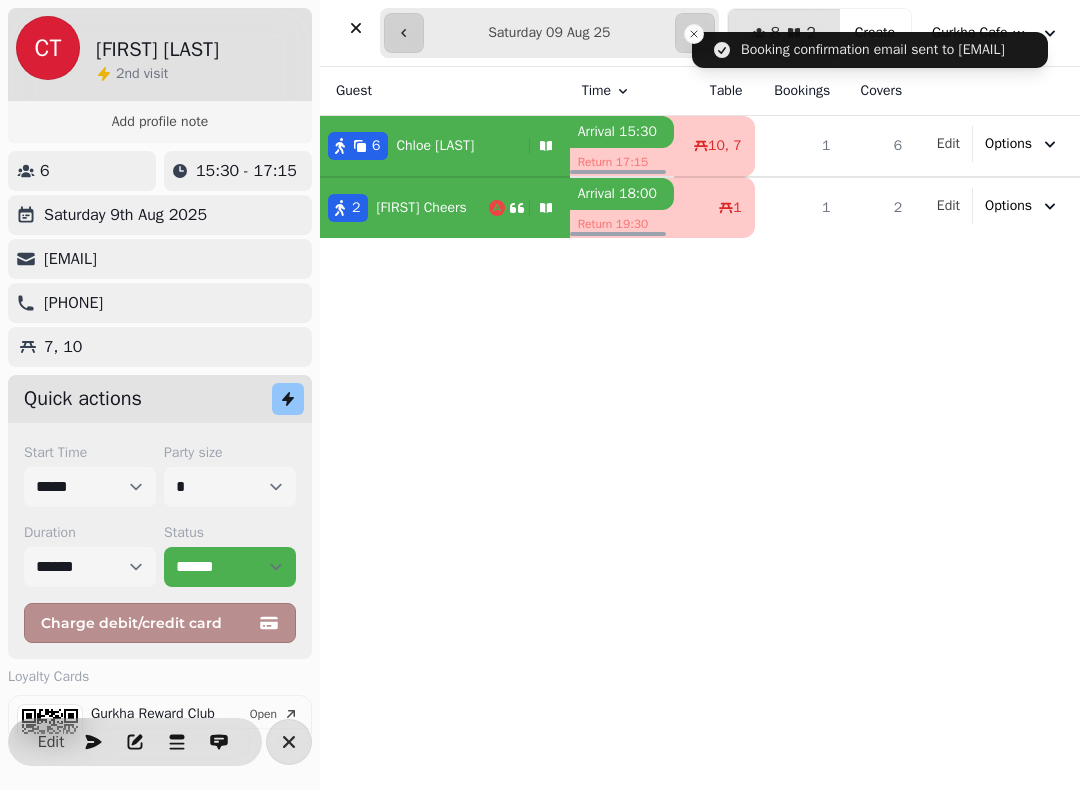 click on "**********" at bounding box center [549, 33] 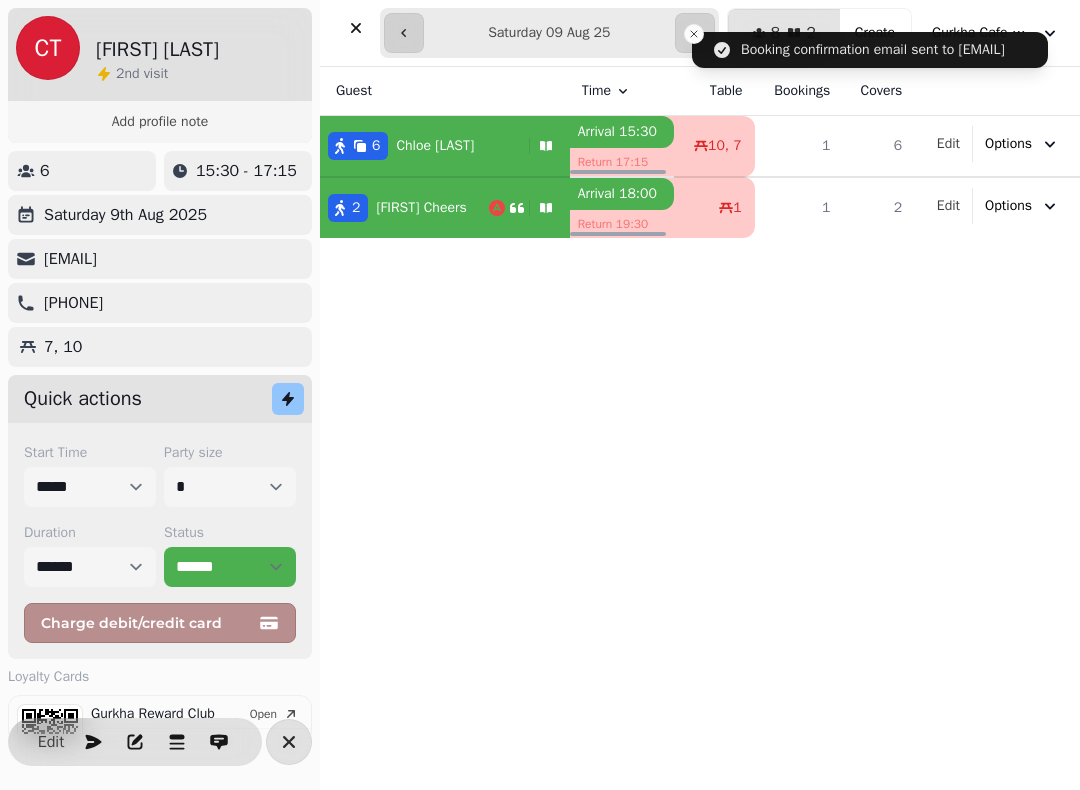 type on "**********" 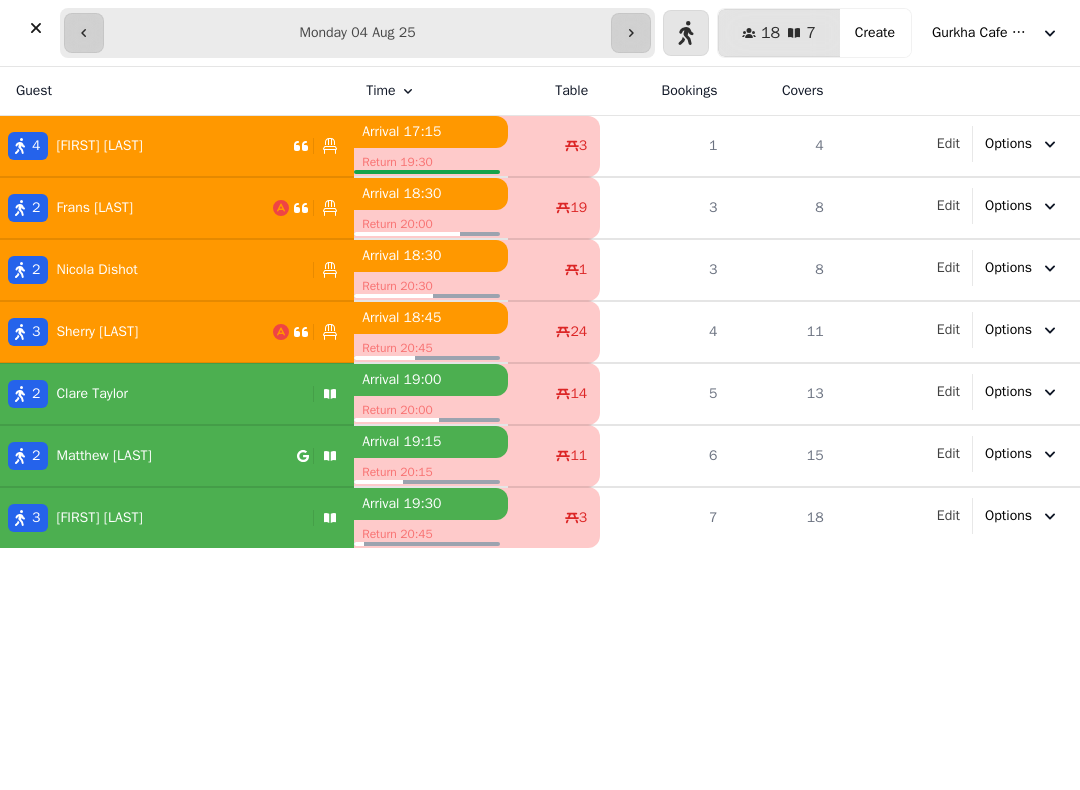 click on "Mirjam   Langenegger" at bounding box center (99, 518) 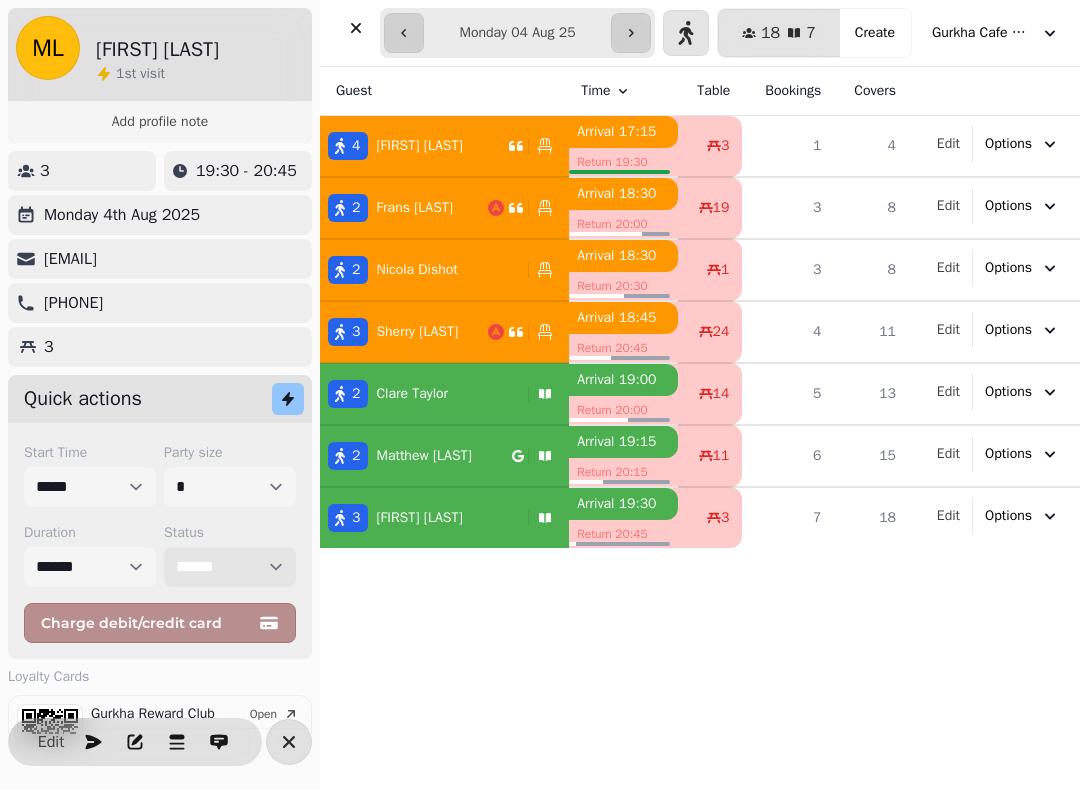 click on "**********" at bounding box center (230, 567) 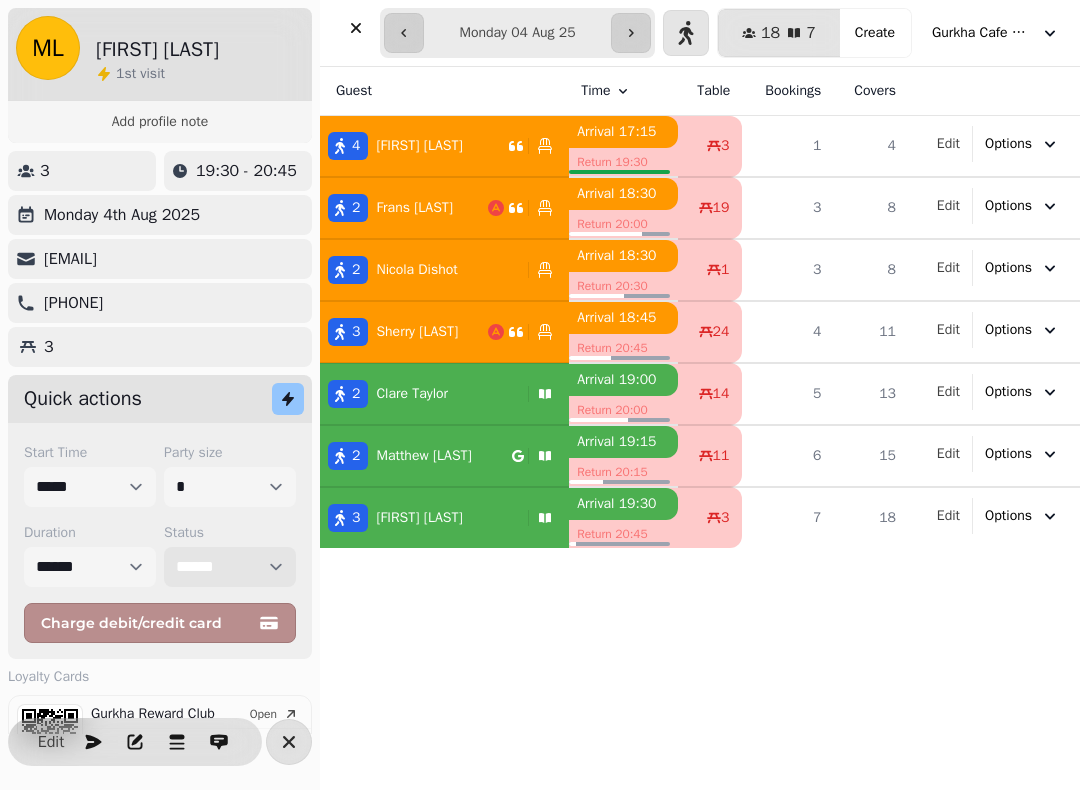 select on "******" 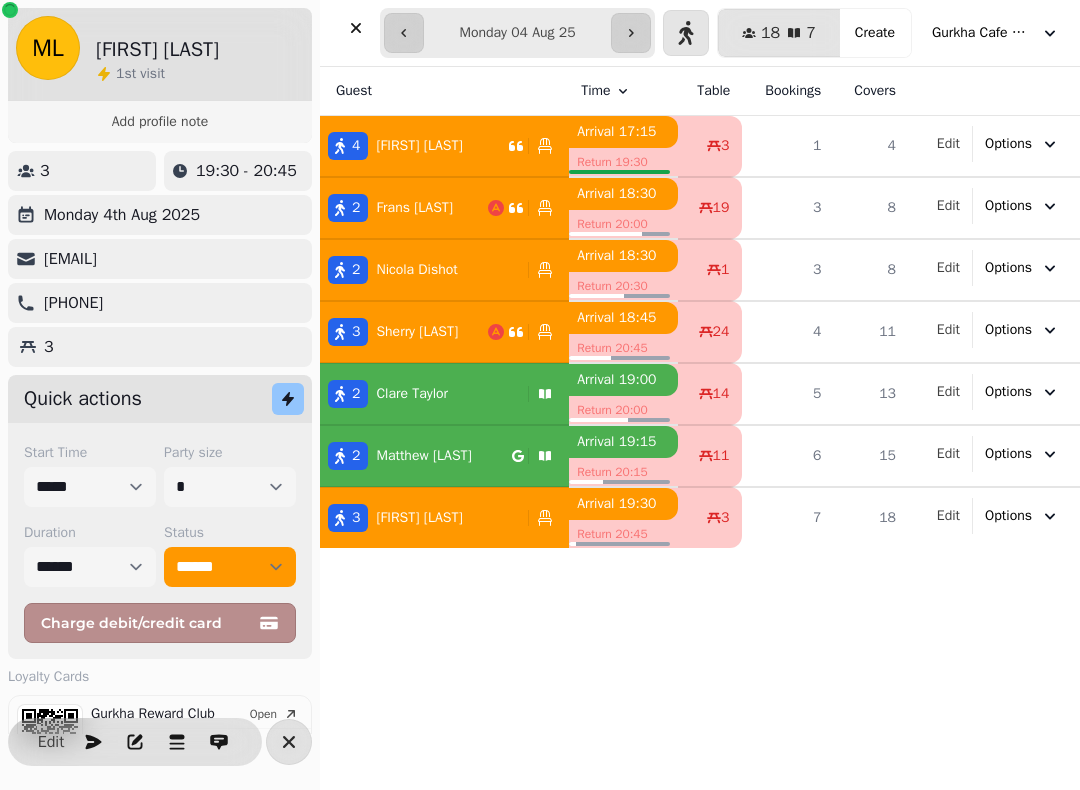 click 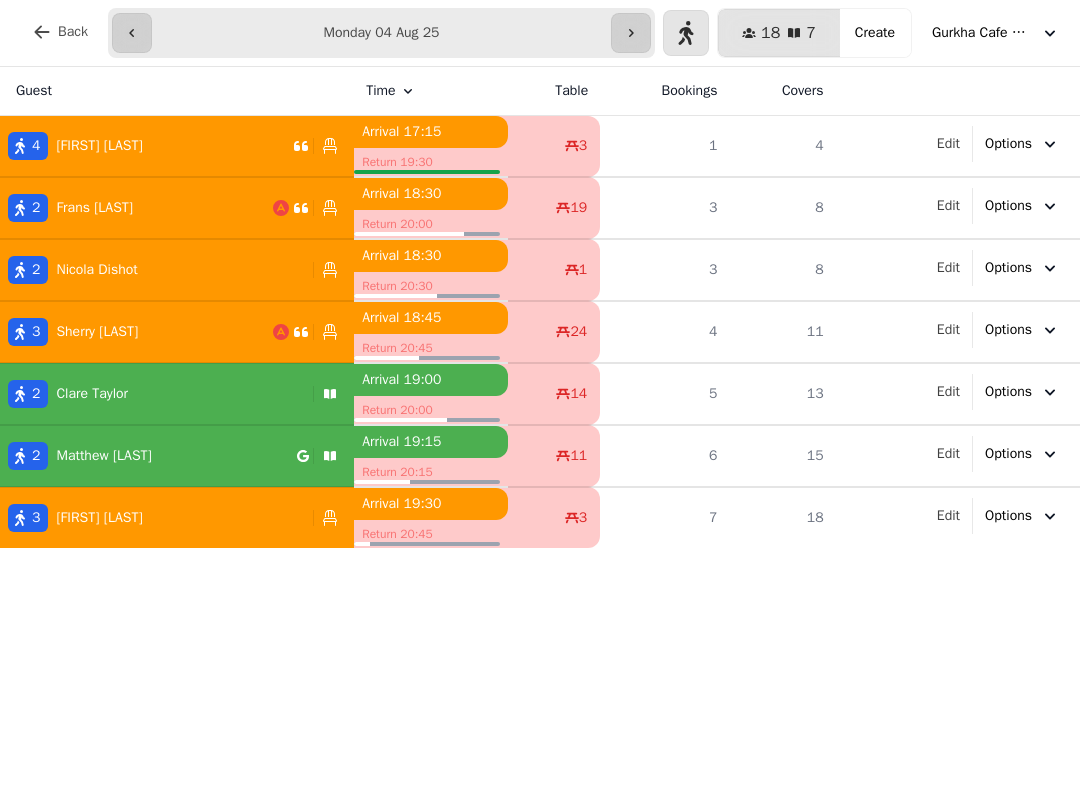 click on "**********" at bounding box center (381, 33) 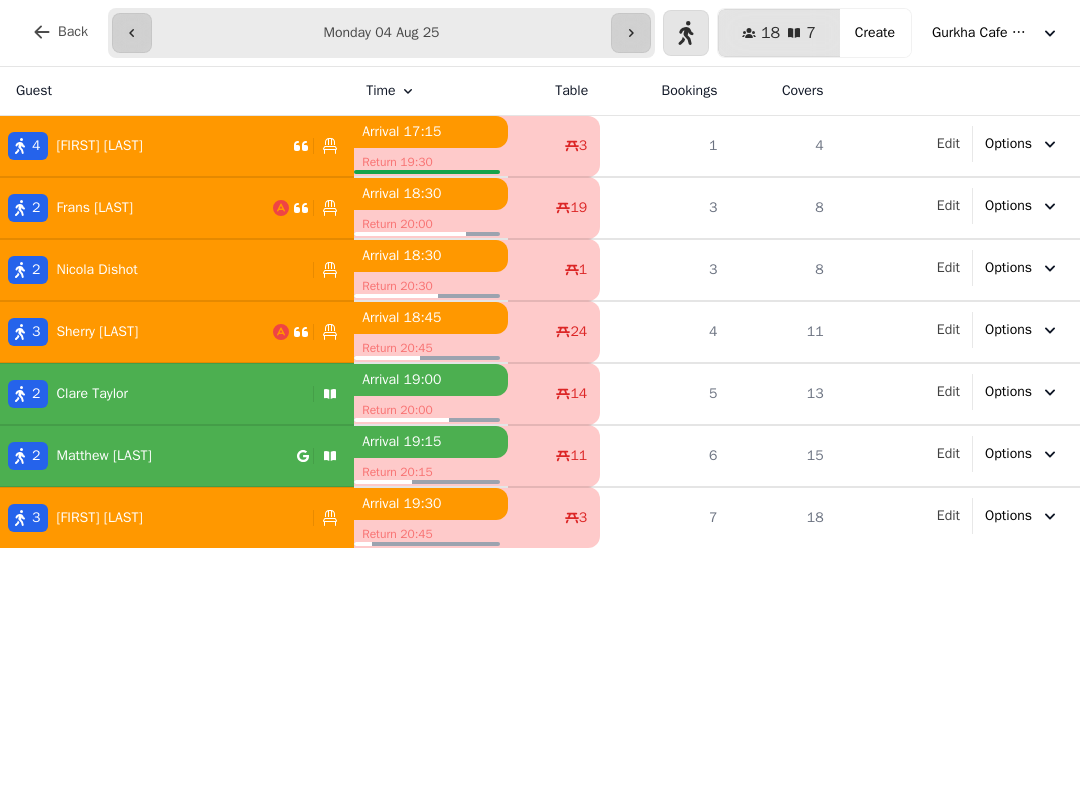 click at bounding box center [631, 33] 